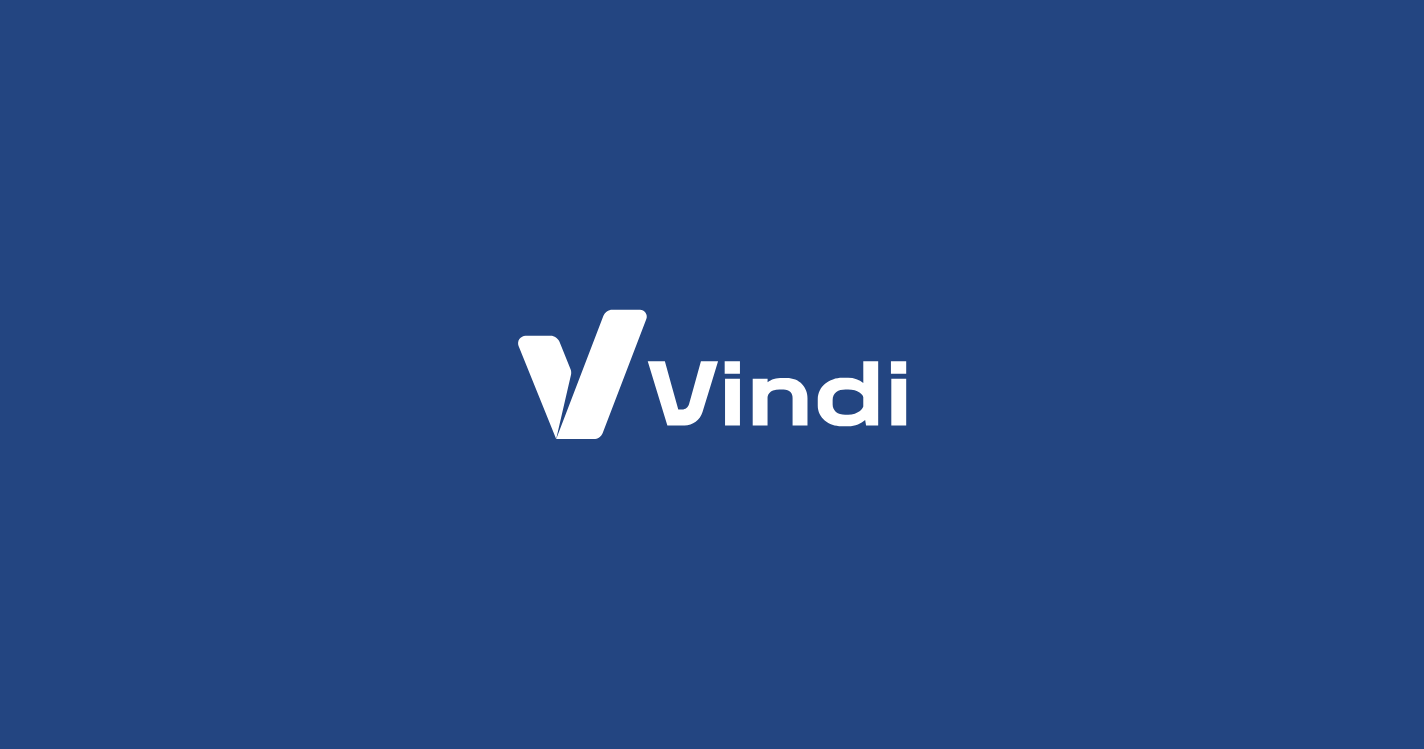 scroll, scrollTop: 0, scrollLeft: 0, axis: both 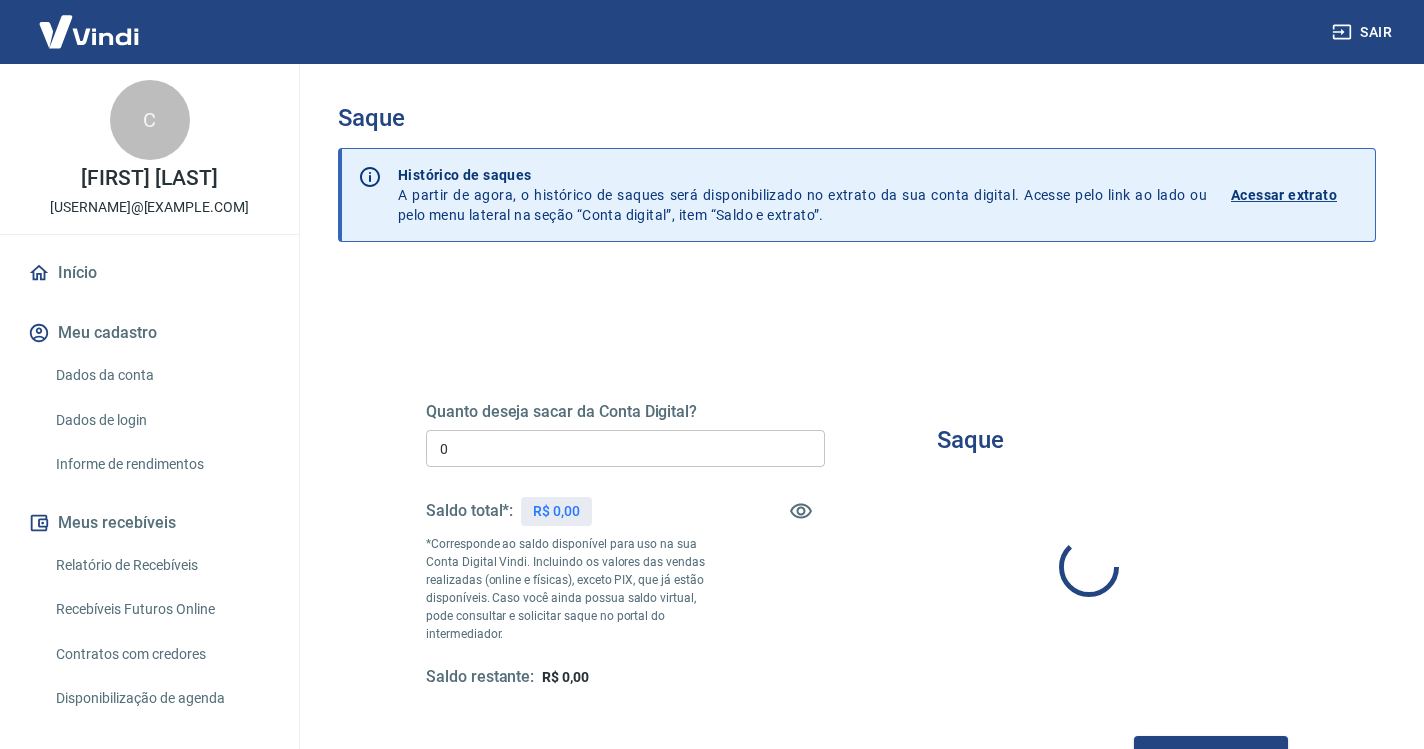 type on "R$ 0,00" 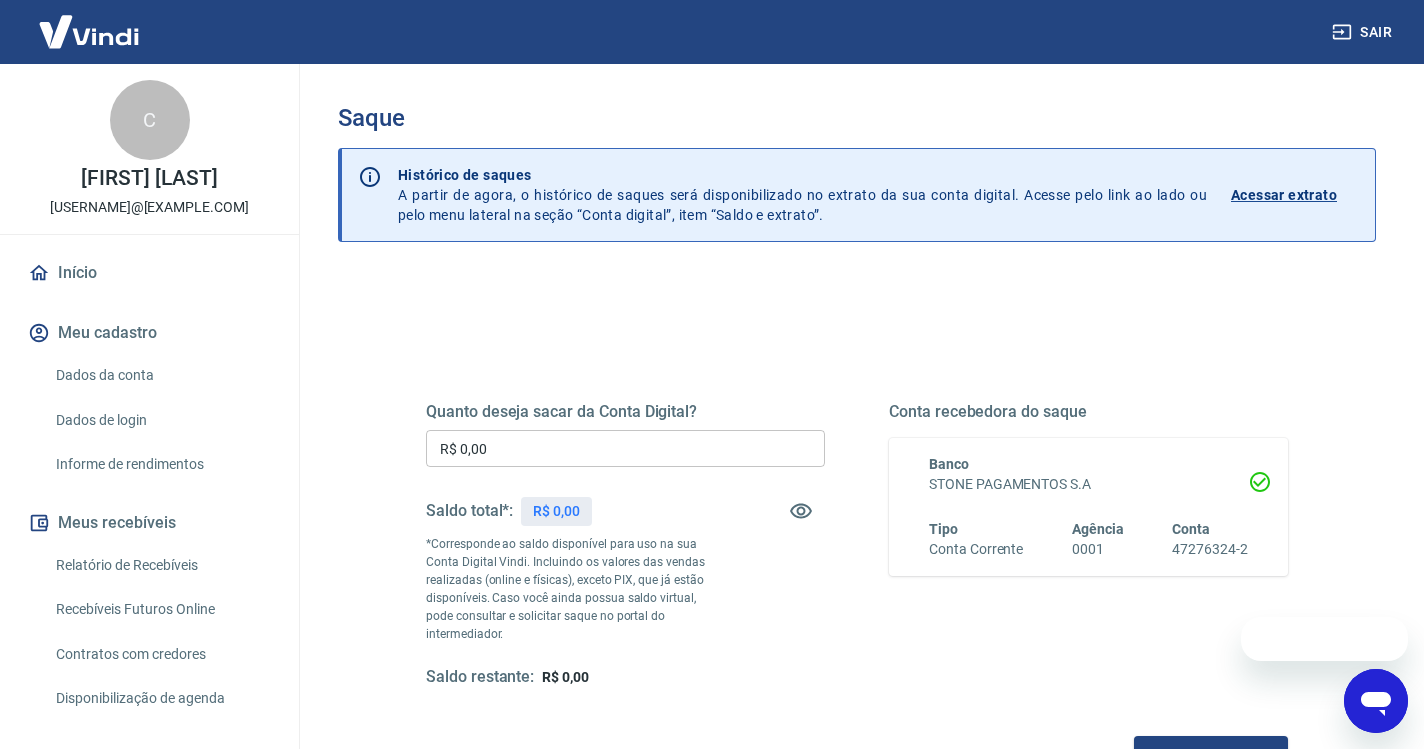 scroll, scrollTop: 0, scrollLeft: 0, axis: both 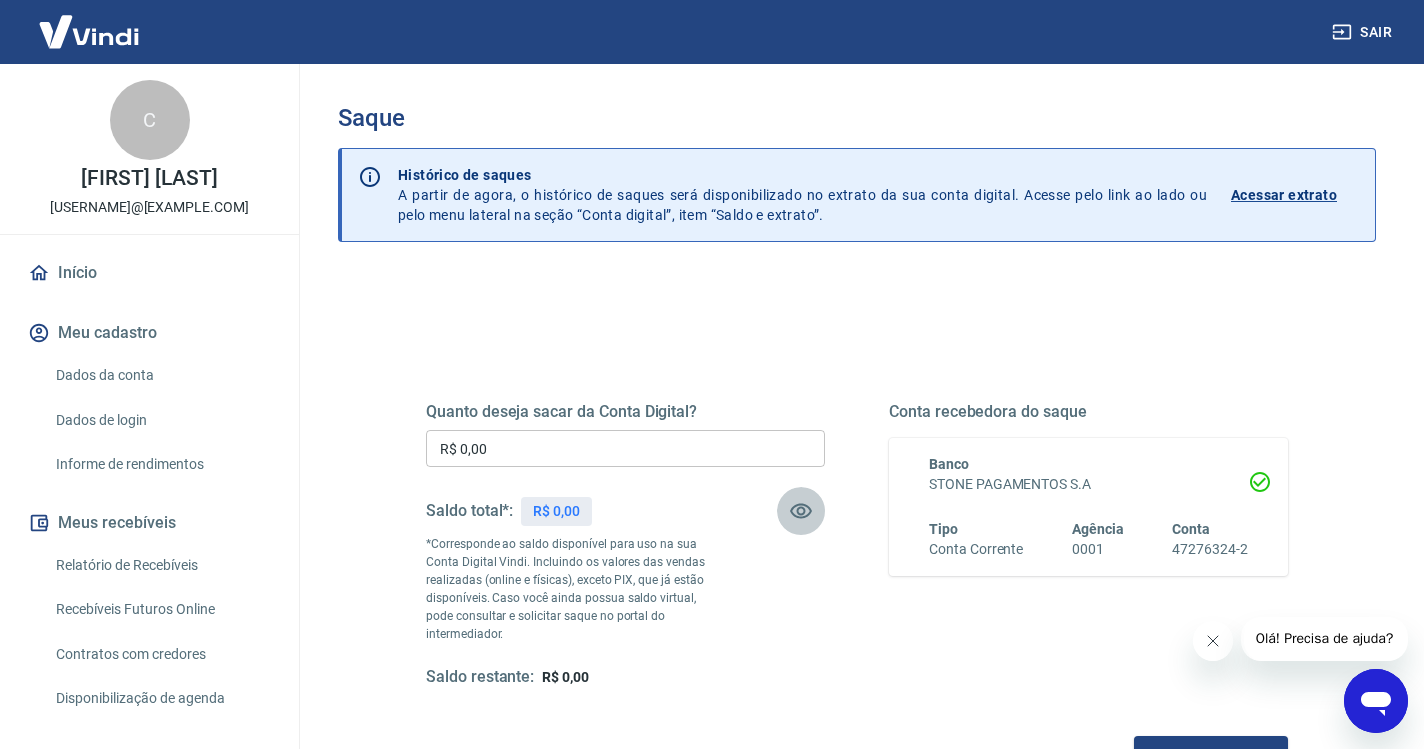 click at bounding box center [801, 511] 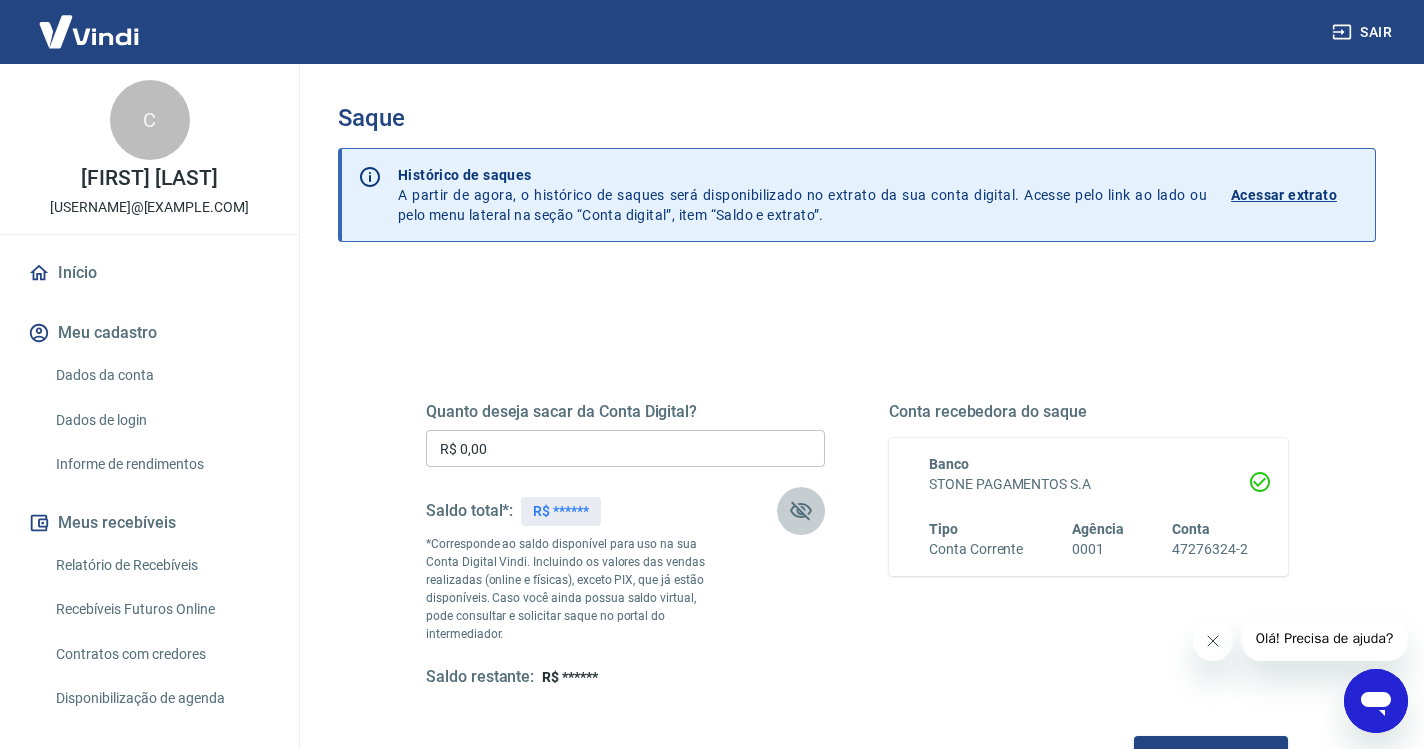 click 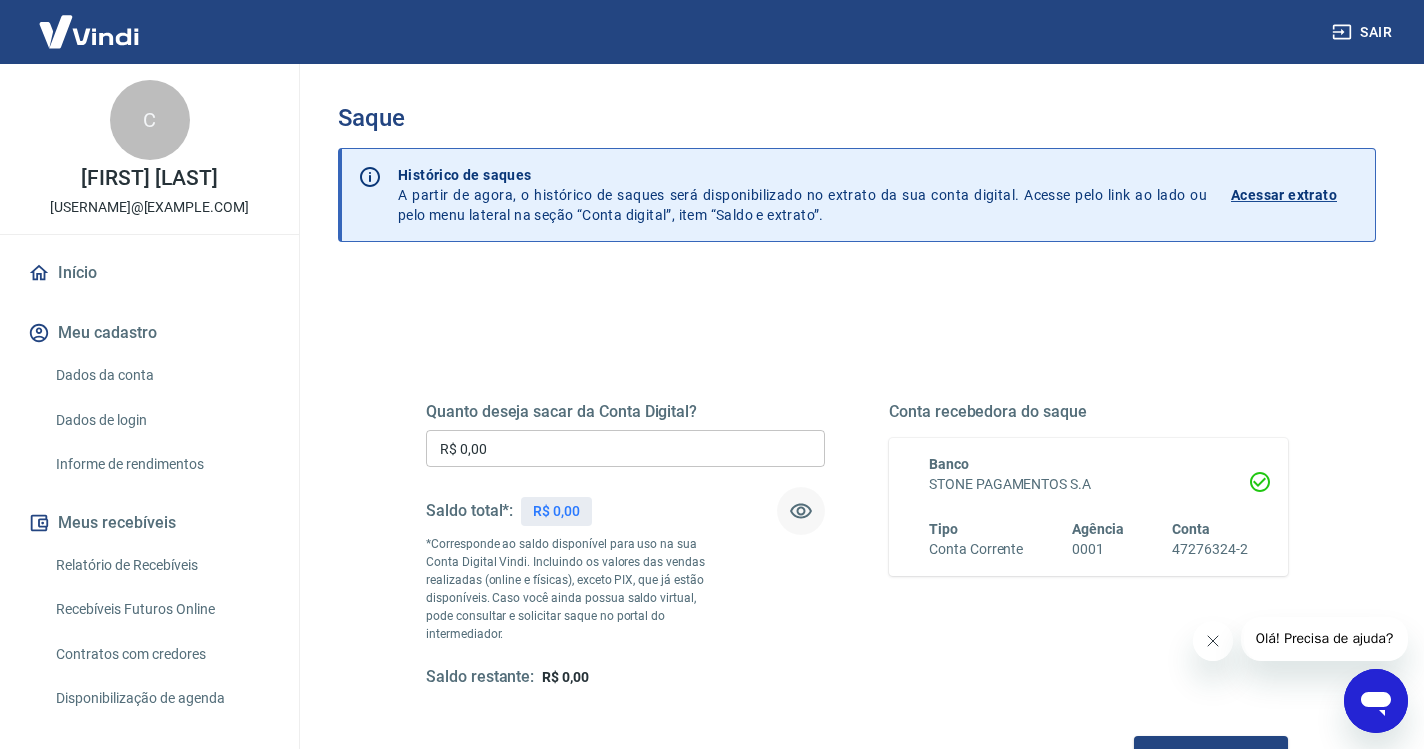 click on "Início" at bounding box center [149, 273] 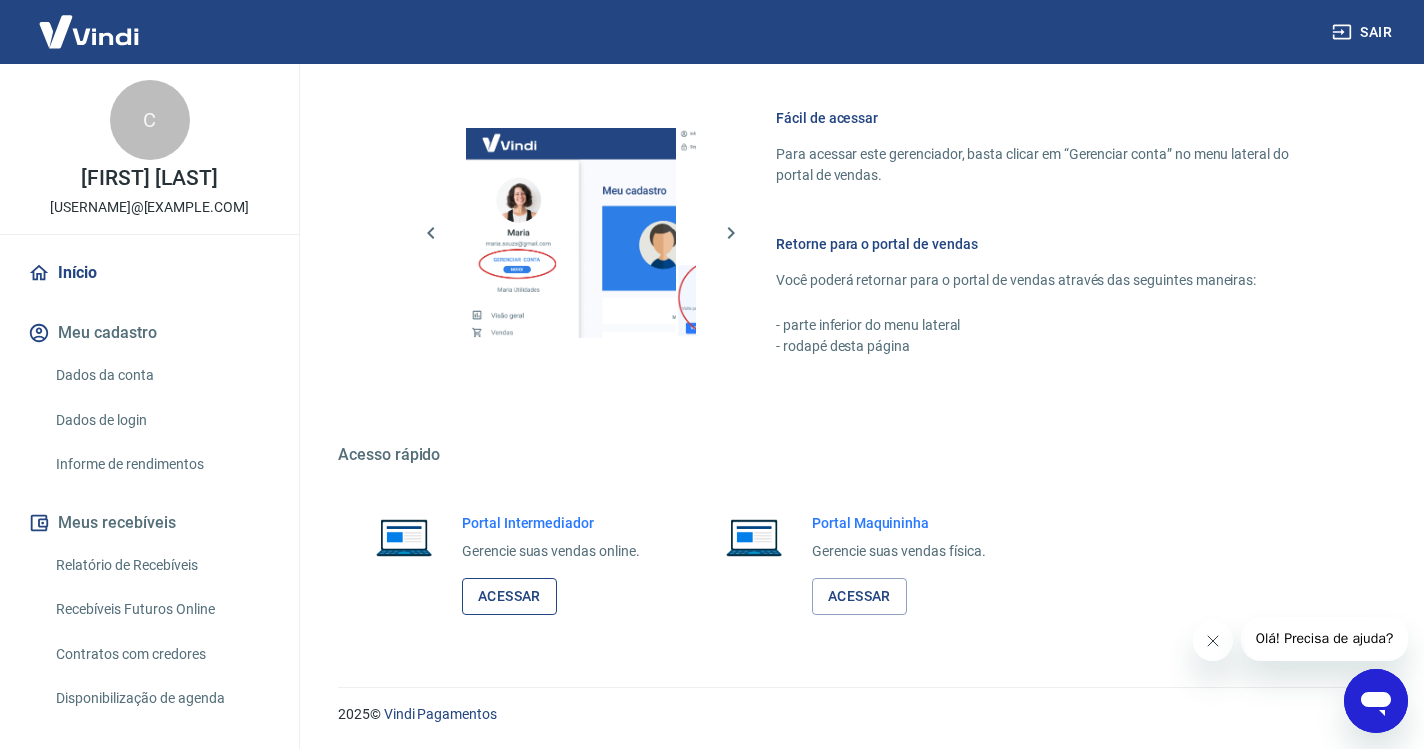 scroll, scrollTop: 850, scrollLeft: 0, axis: vertical 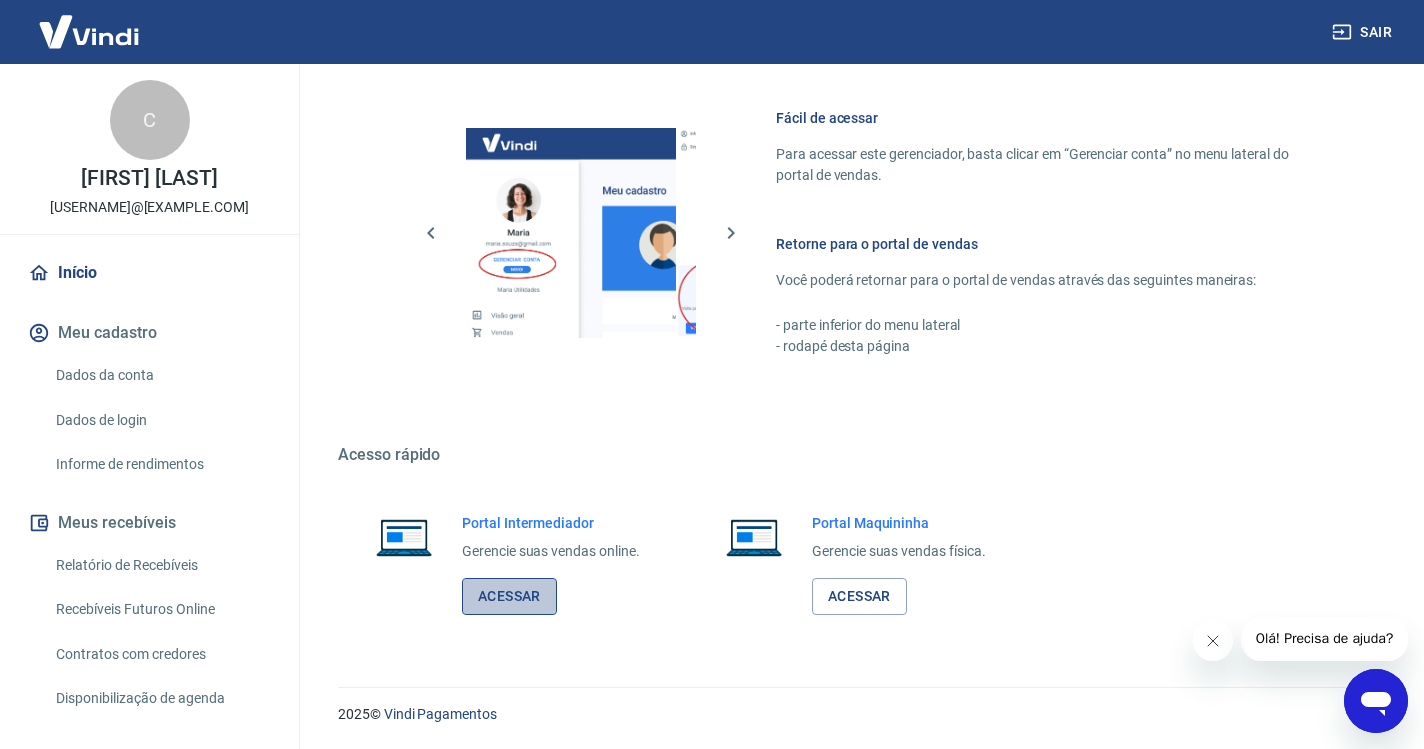 click on "Acessar" at bounding box center (509, 596) 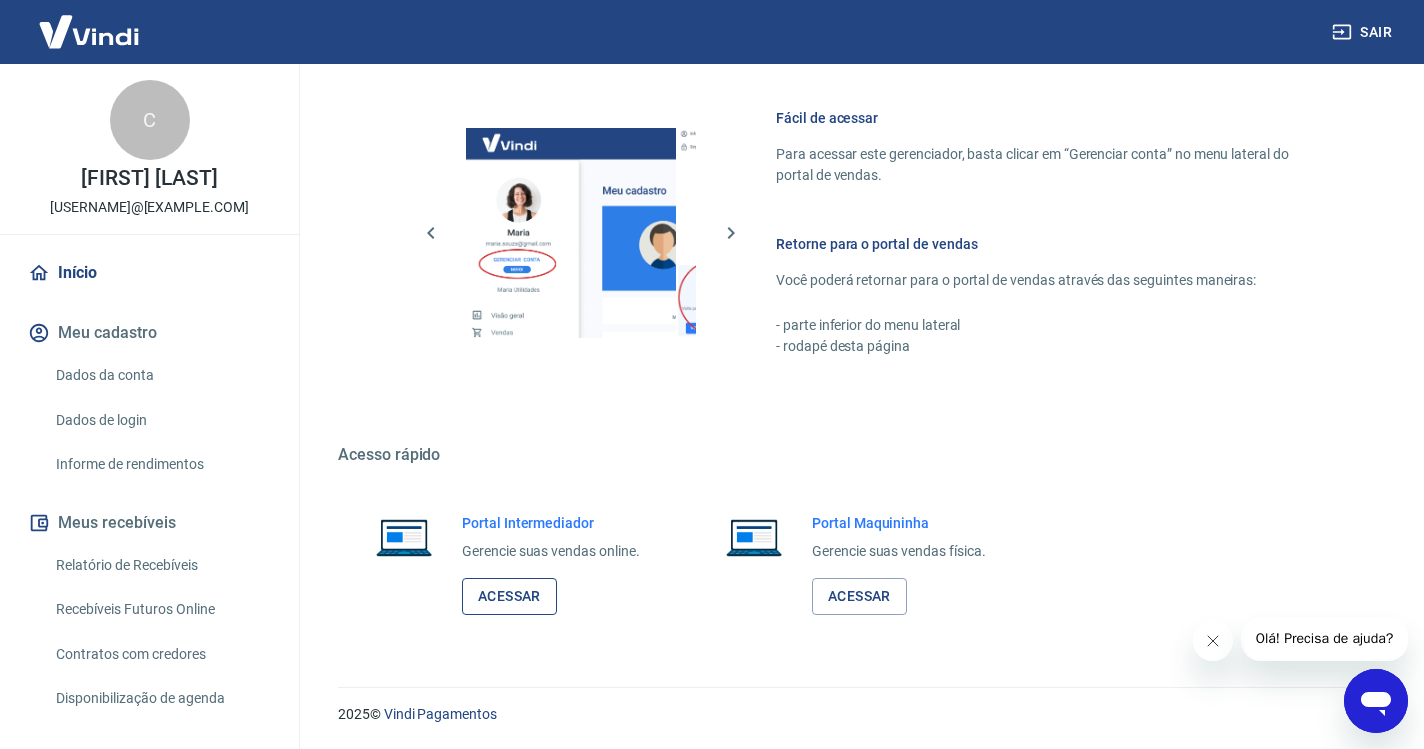 scroll, scrollTop: 849, scrollLeft: 0, axis: vertical 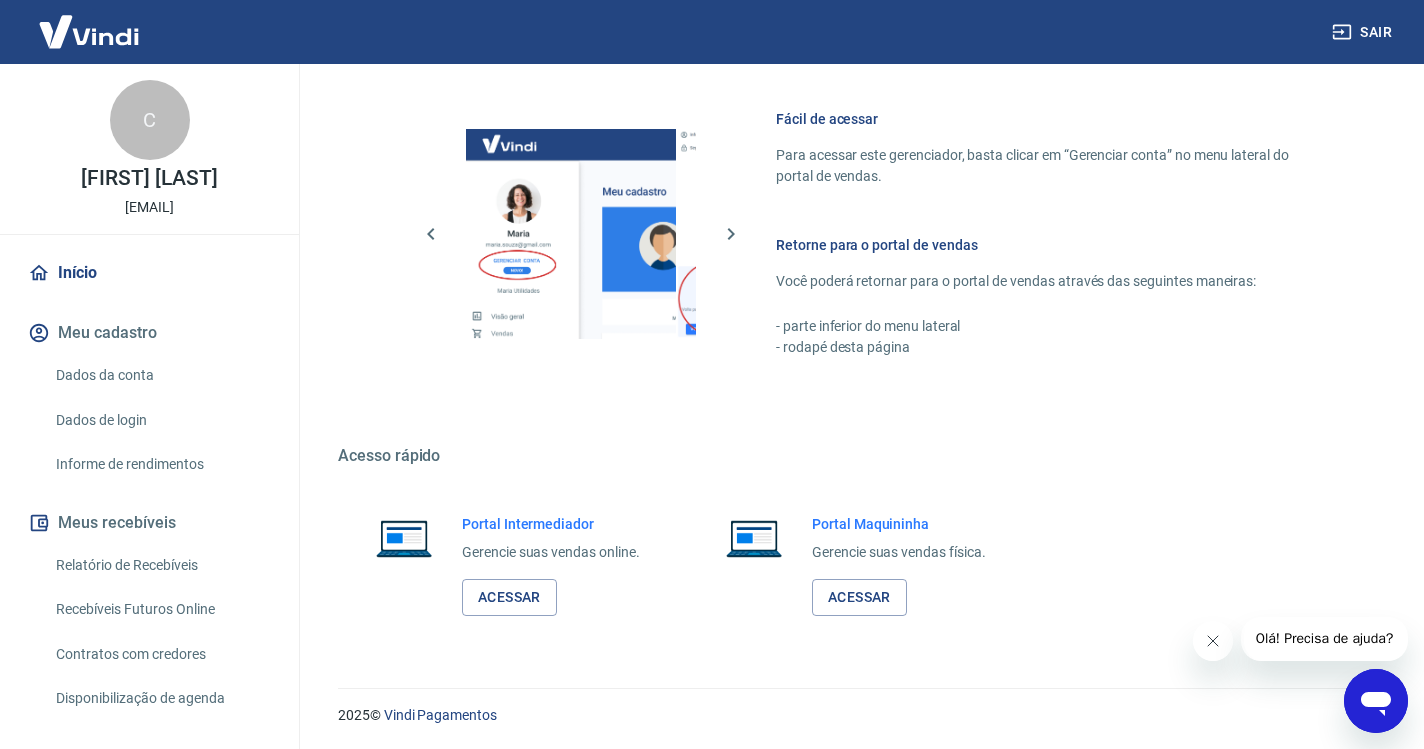 click on "Sair" at bounding box center [1364, 32] 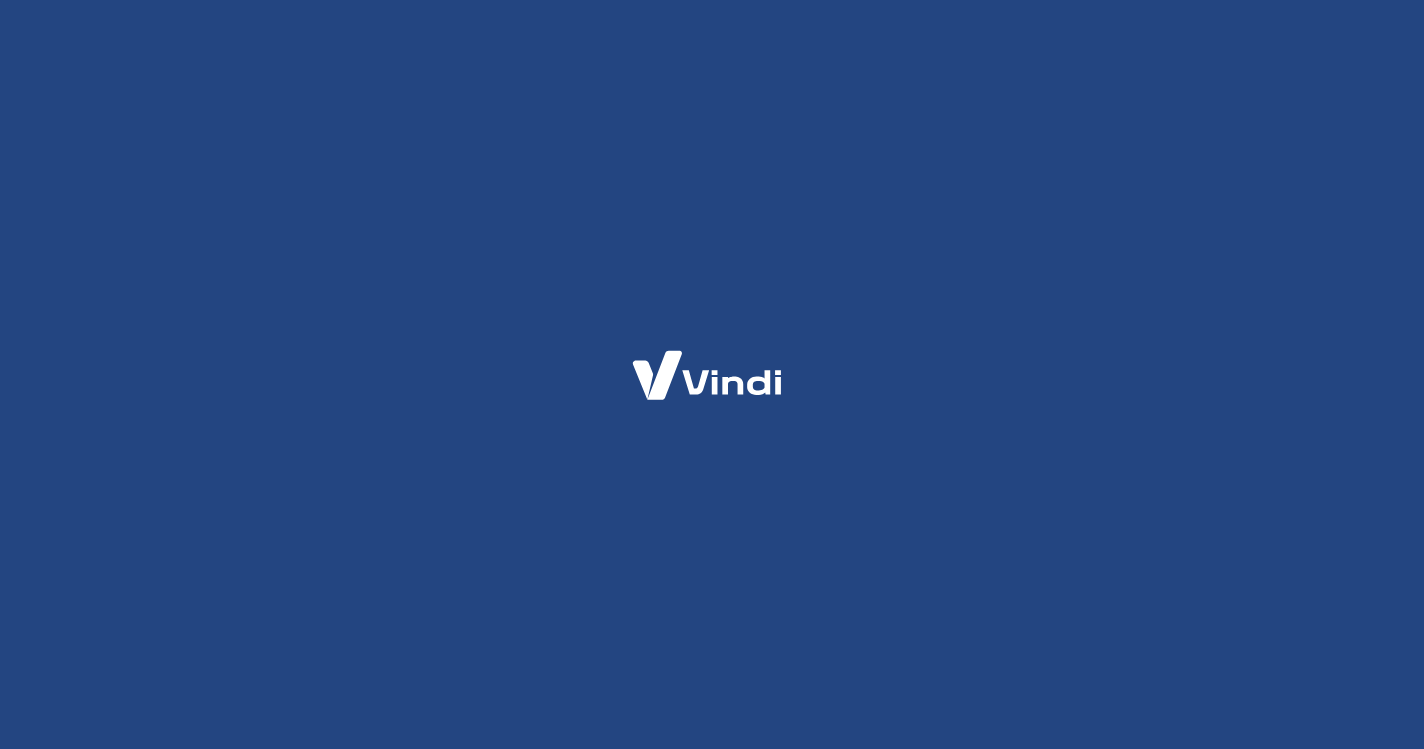 scroll, scrollTop: 0, scrollLeft: 0, axis: both 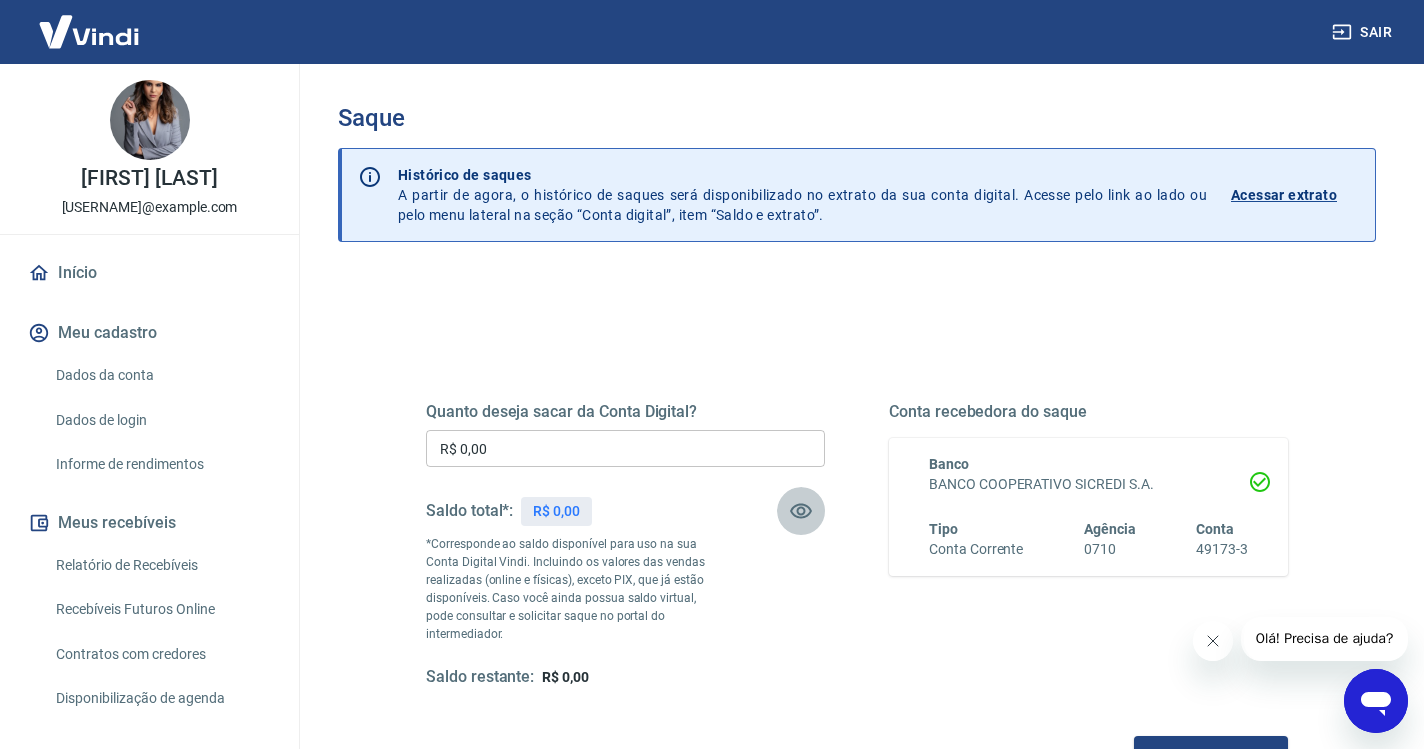 click 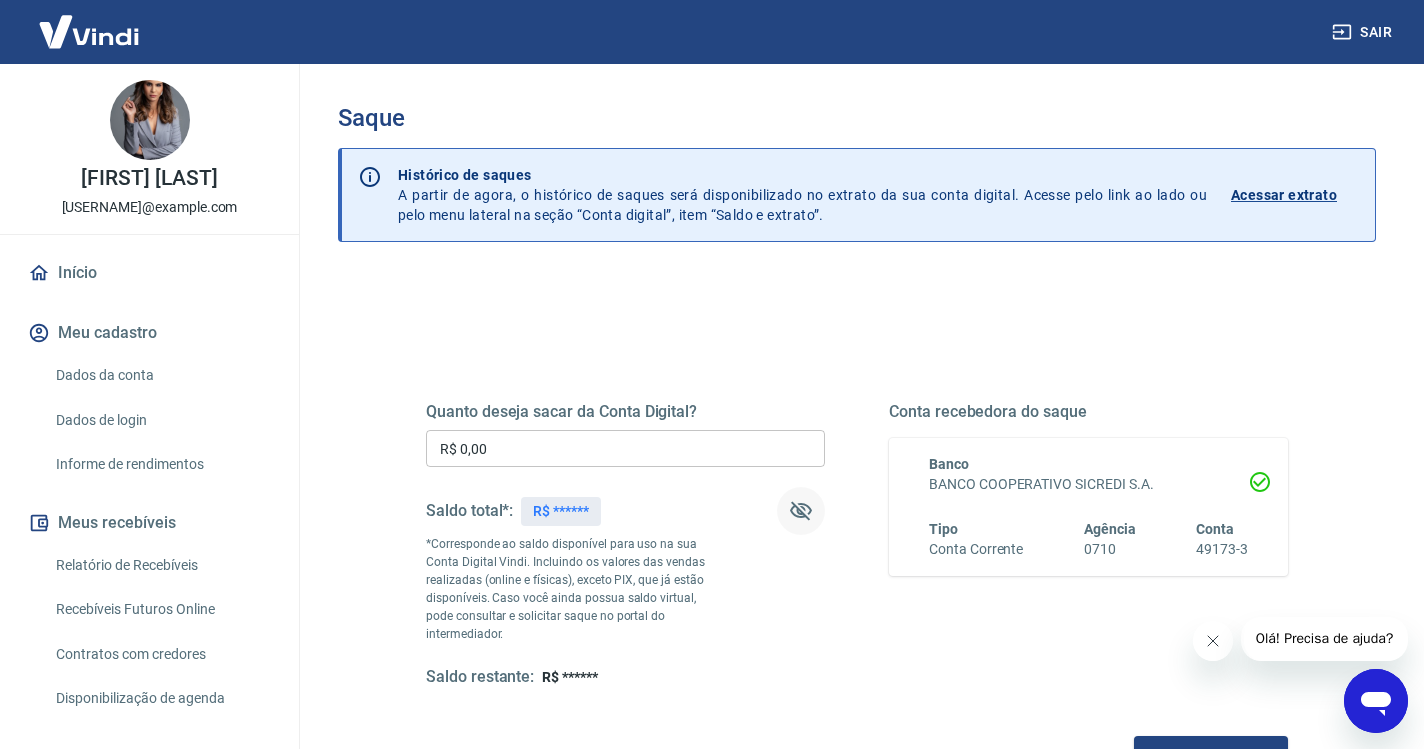 click 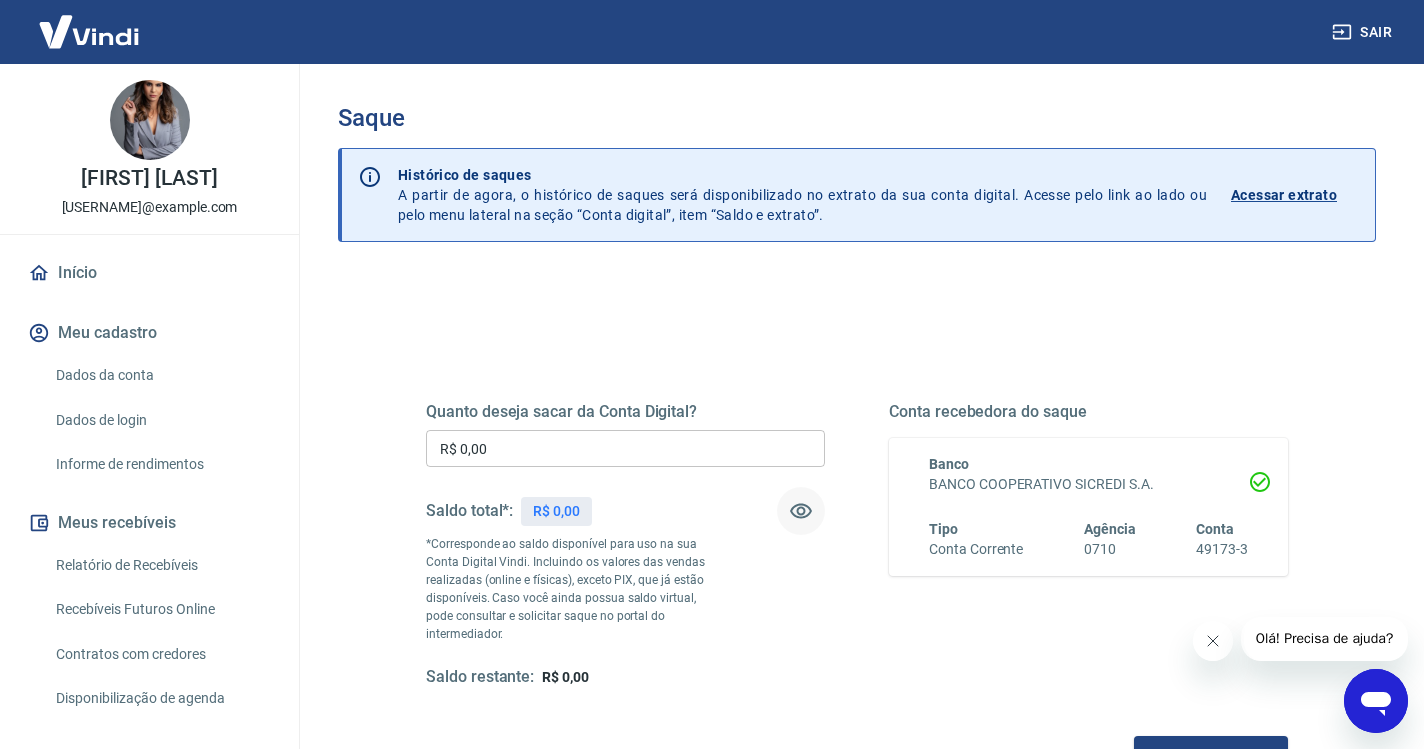 click on "Início" at bounding box center [149, 273] 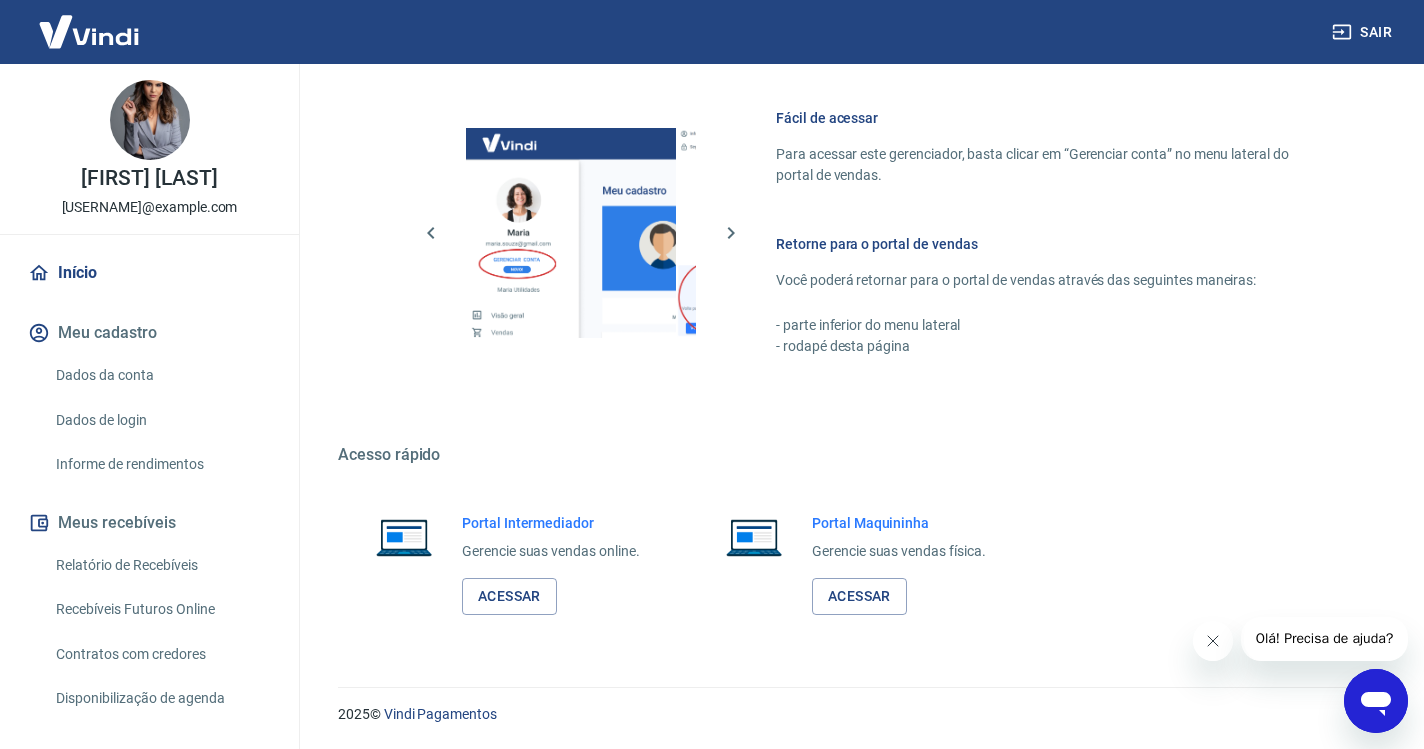 scroll, scrollTop: 849, scrollLeft: 0, axis: vertical 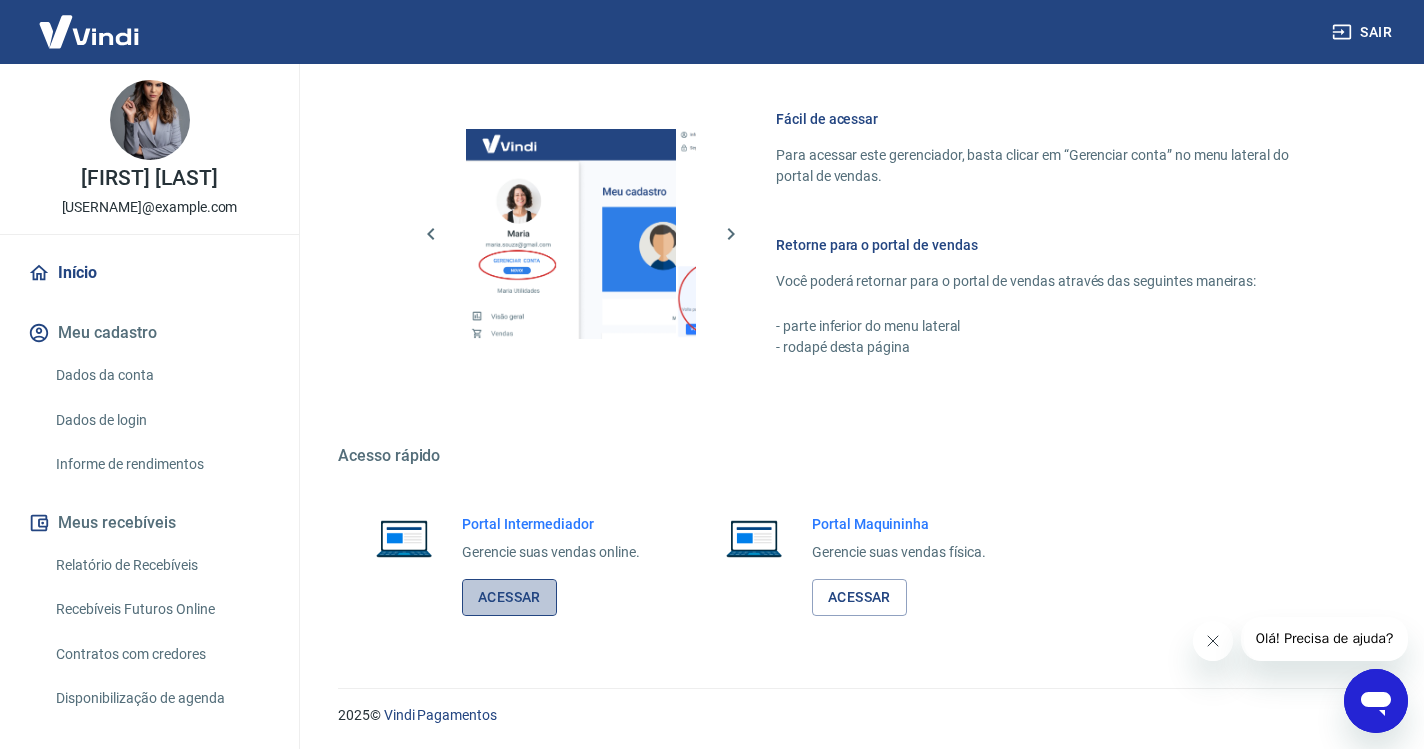 click on "Acessar" at bounding box center (509, 597) 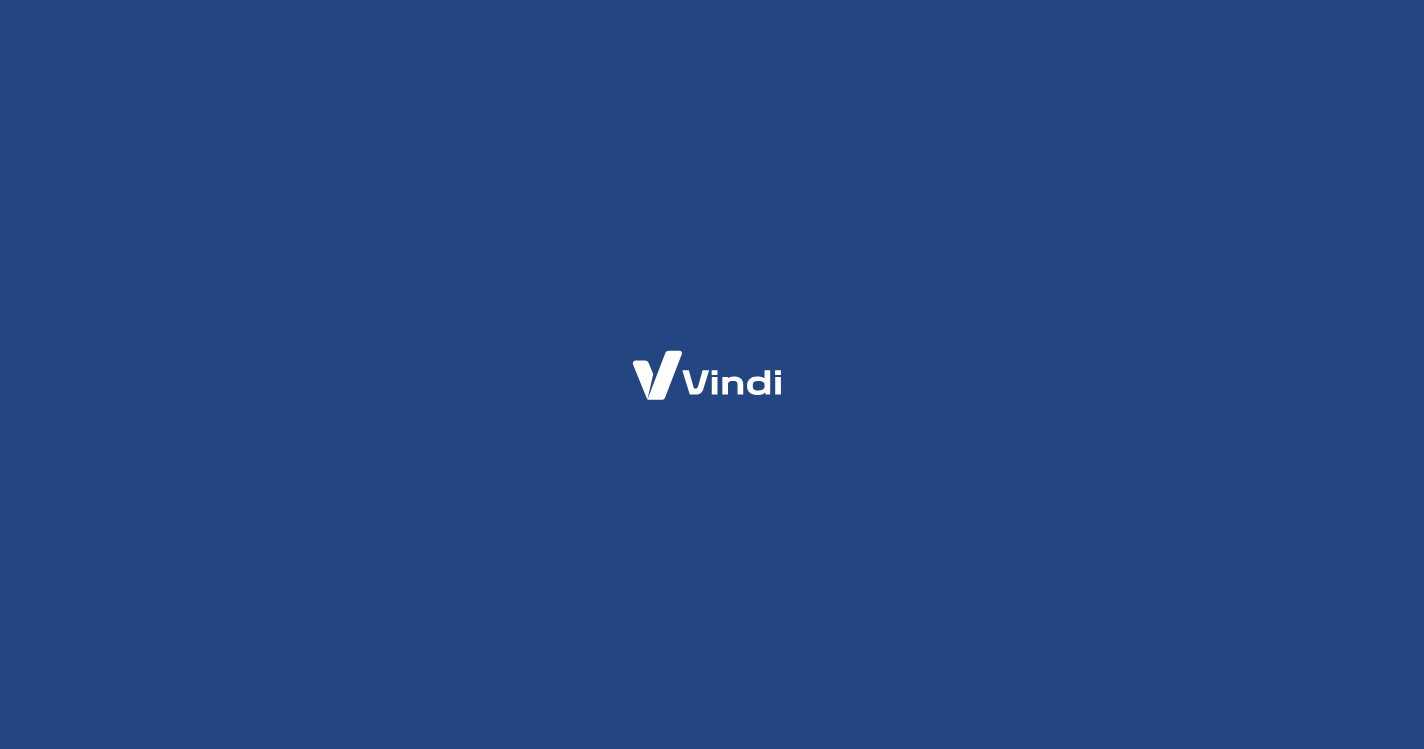 scroll, scrollTop: 0, scrollLeft: 0, axis: both 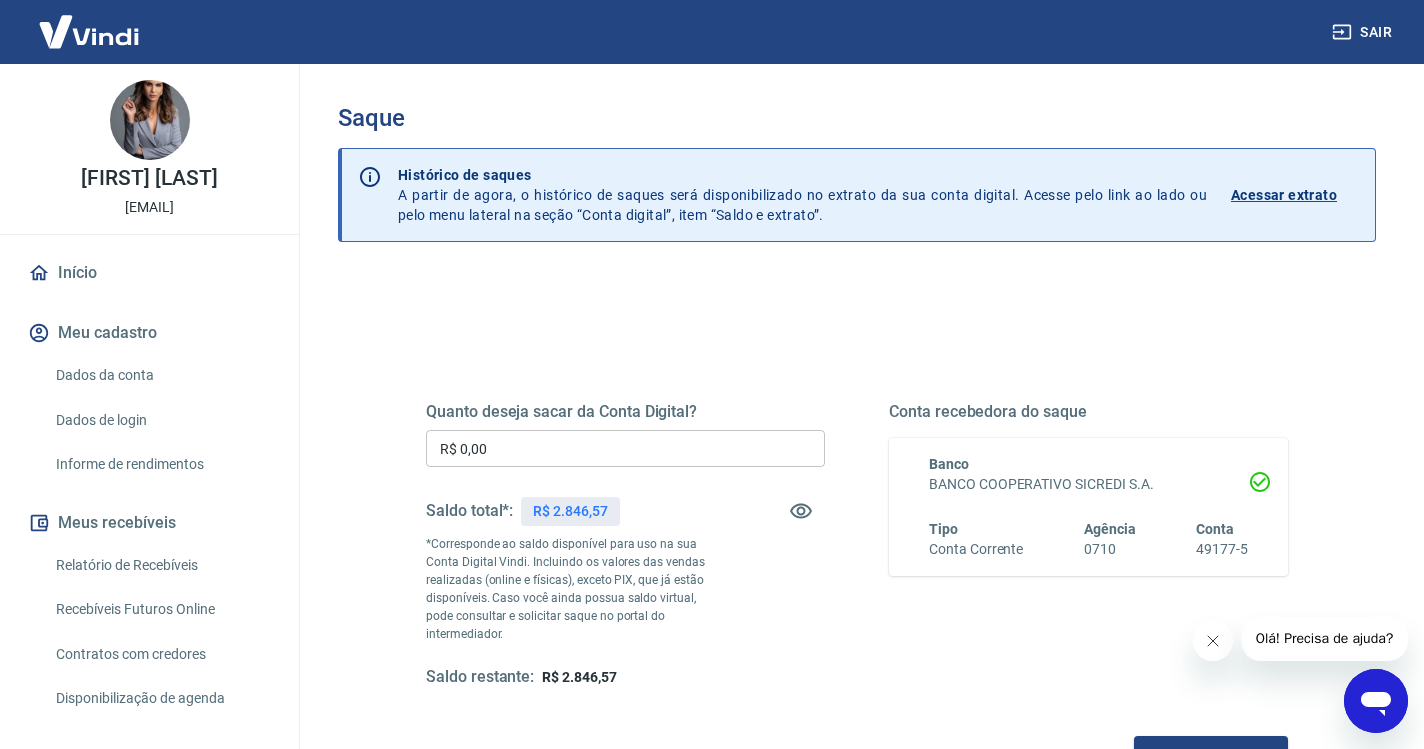 click on "R$ 0,00" at bounding box center [625, 448] 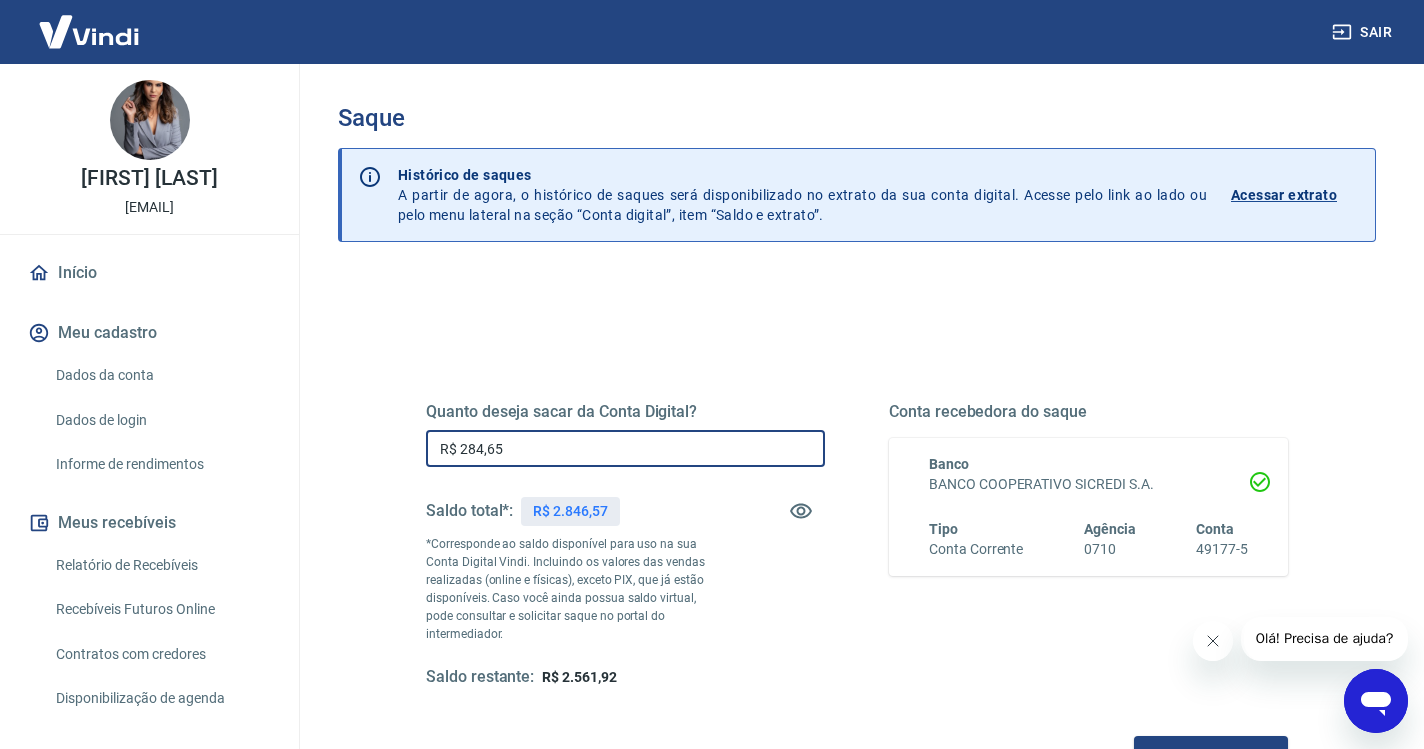 type on "R$ 2.846,57" 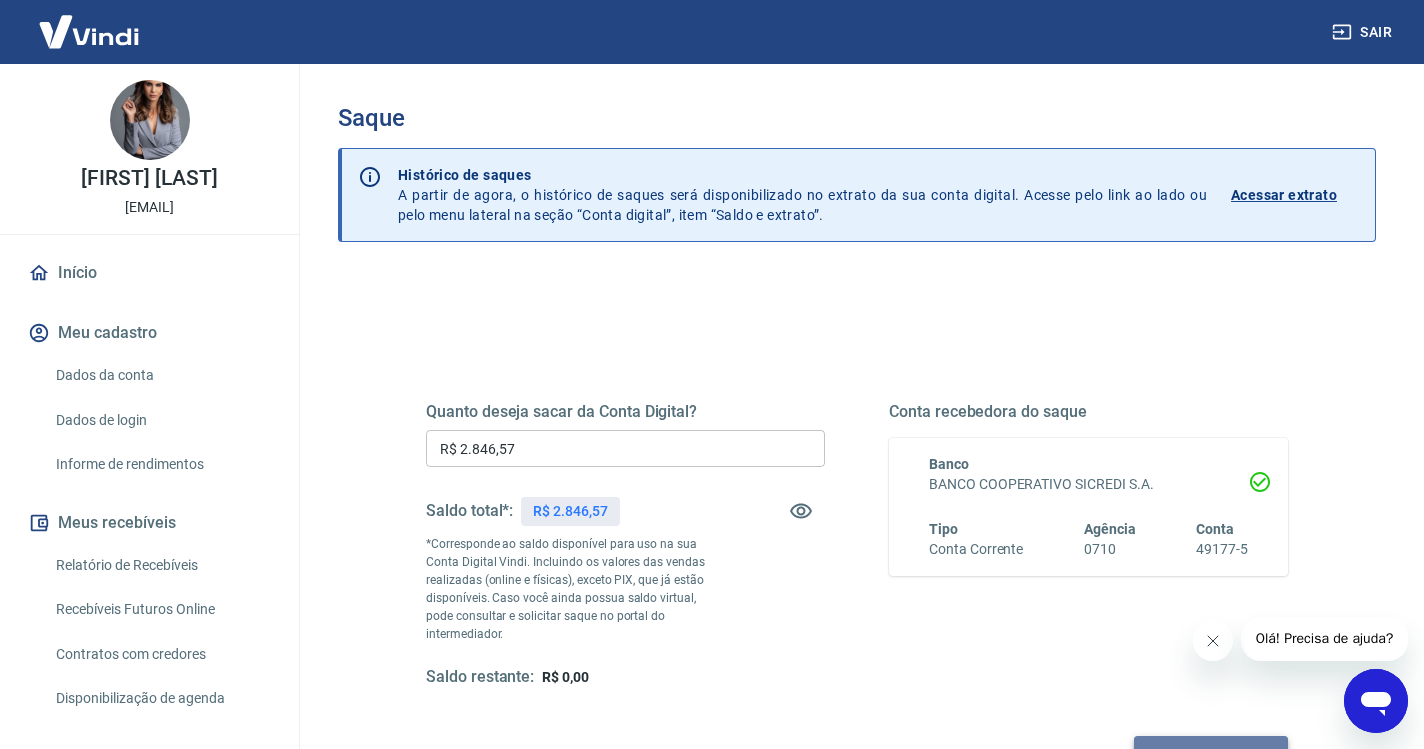 click on "Solicitar saque" at bounding box center (1211, 754) 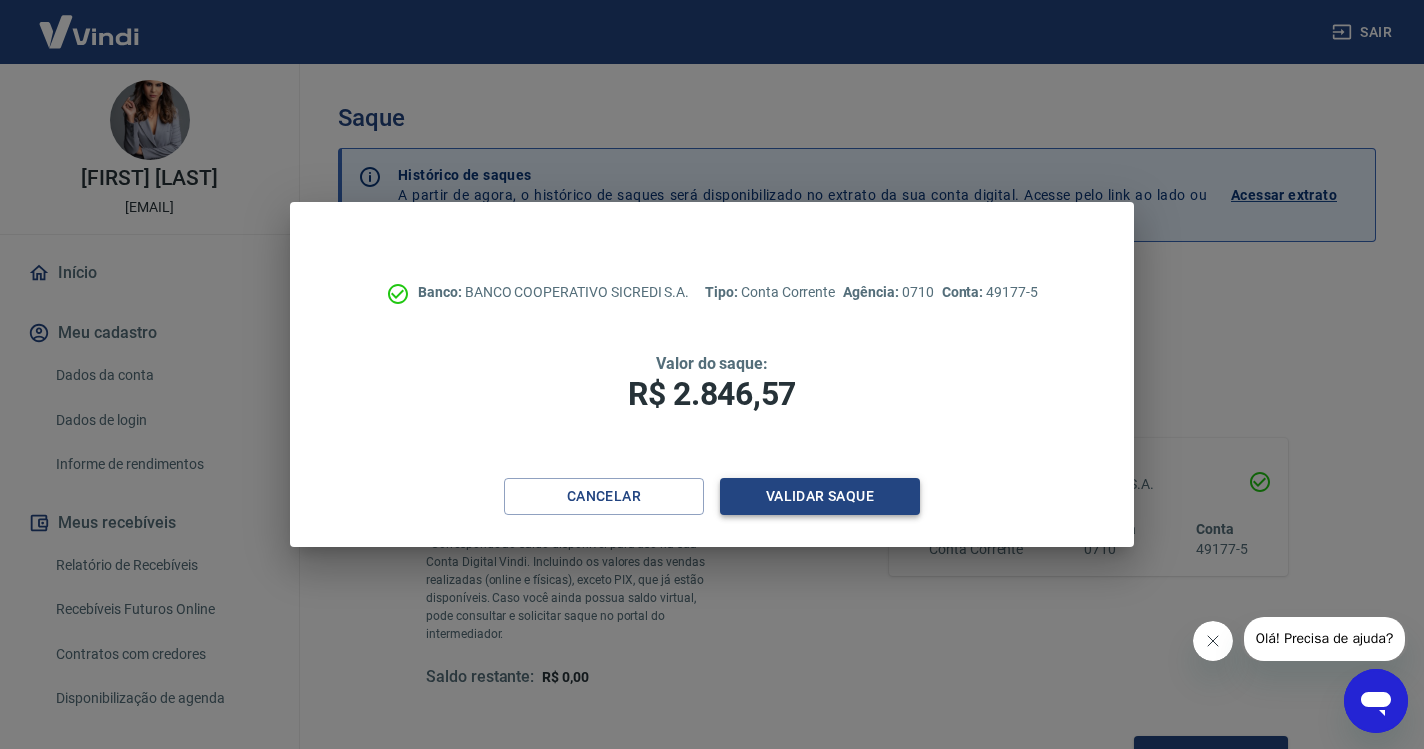 click on "Validar saque" at bounding box center [820, 496] 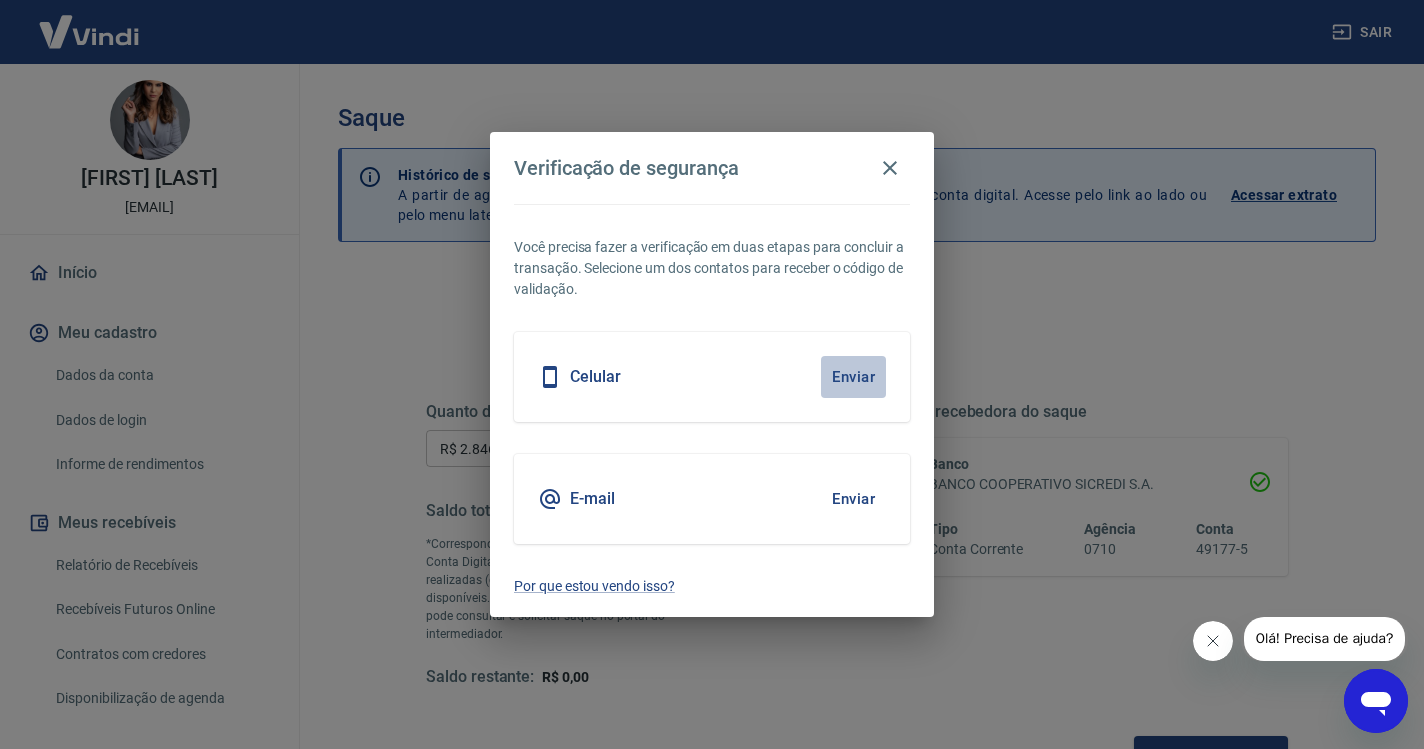 click on "Enviar" at bounding box center (853, 377) 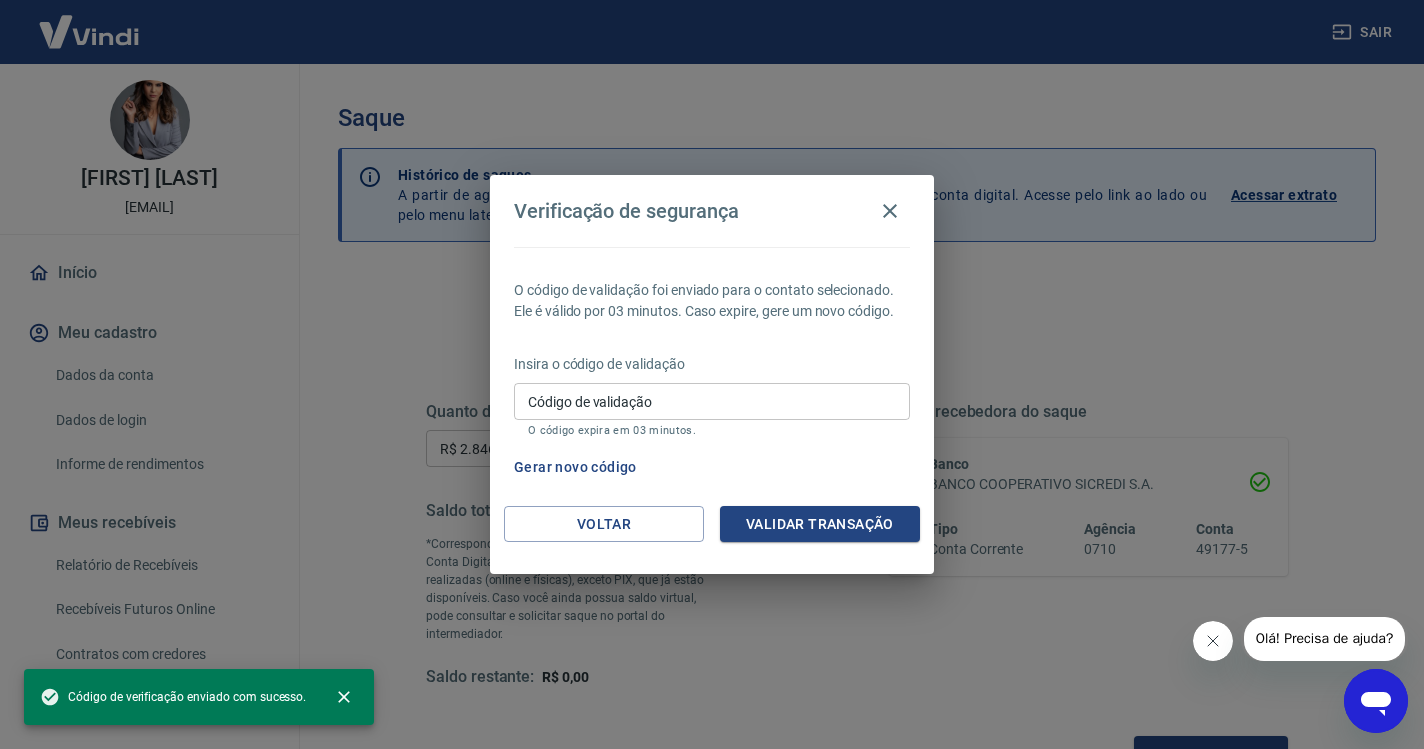 click on "Código de validação" at bounding box center [712, 401] 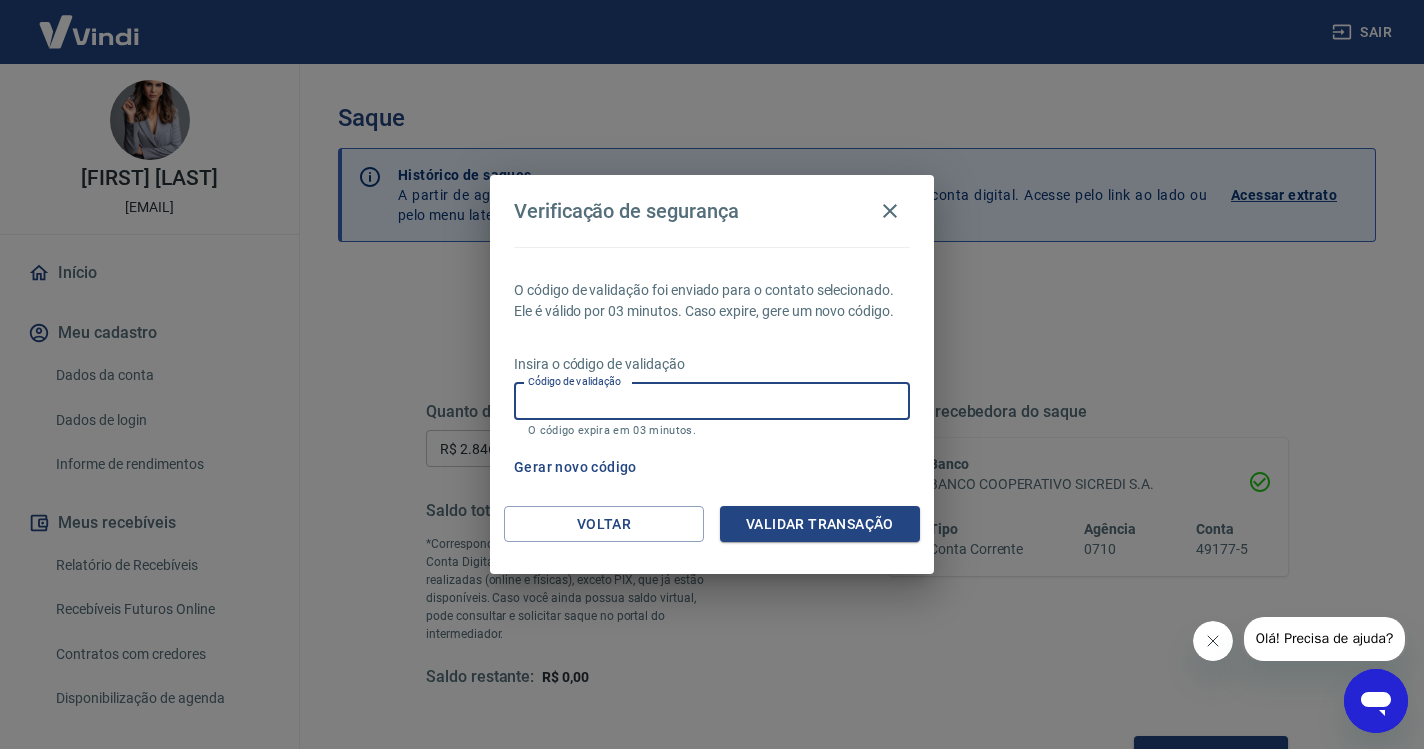paste on "622925" 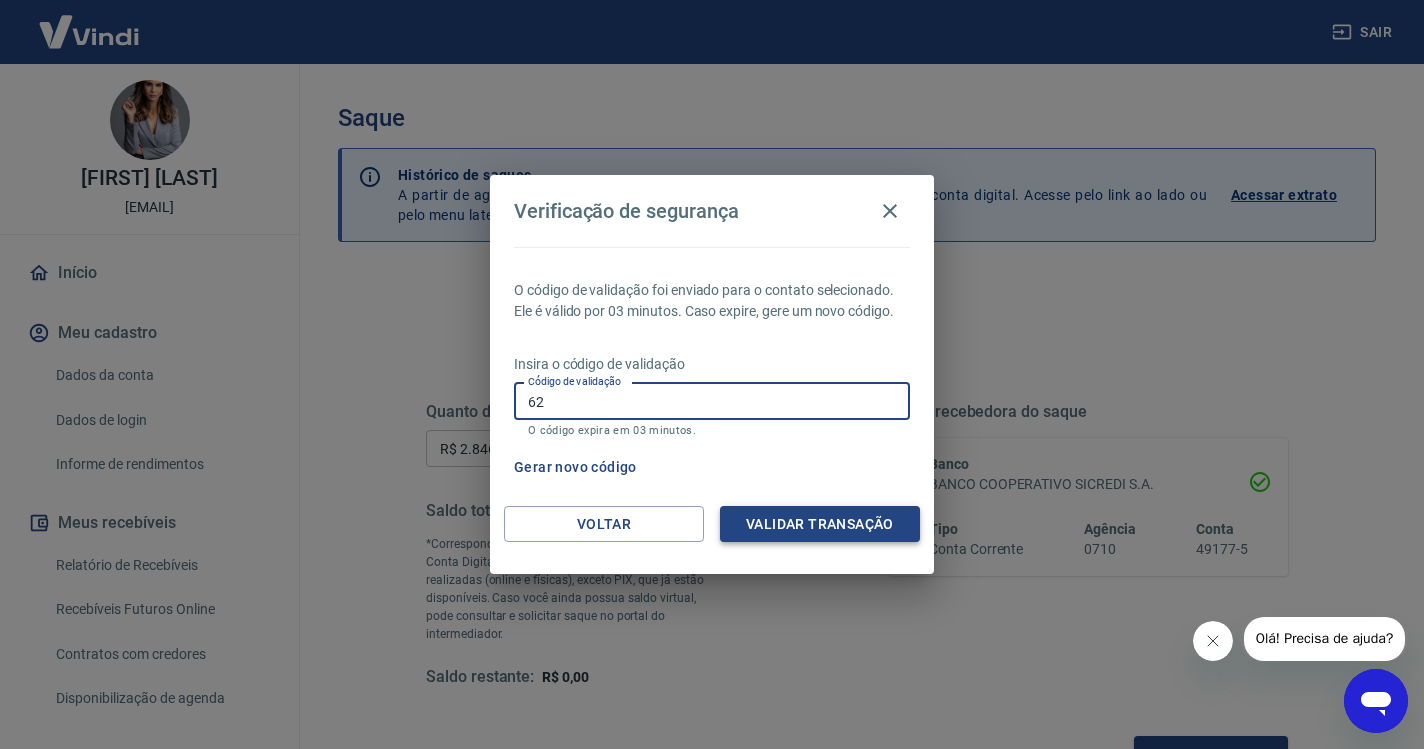type on "6" 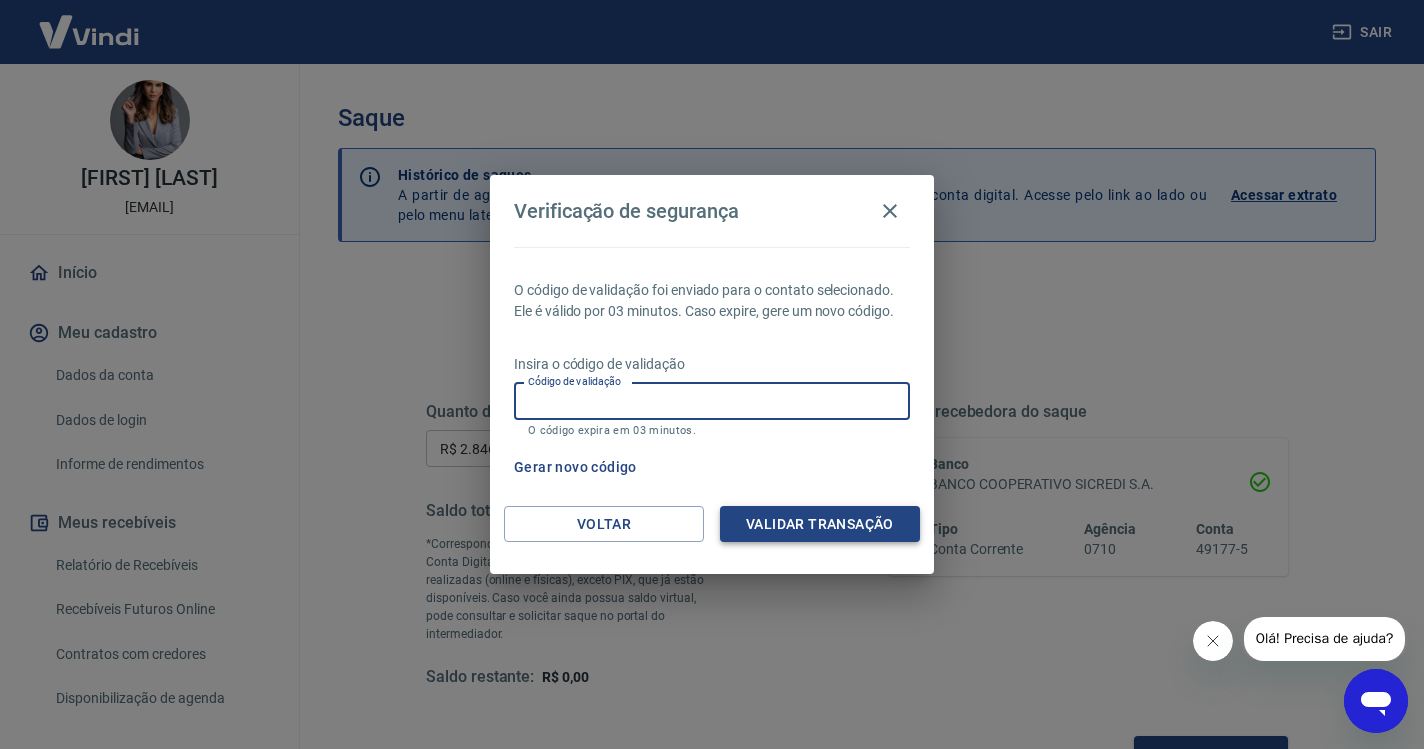 paste on "622925" 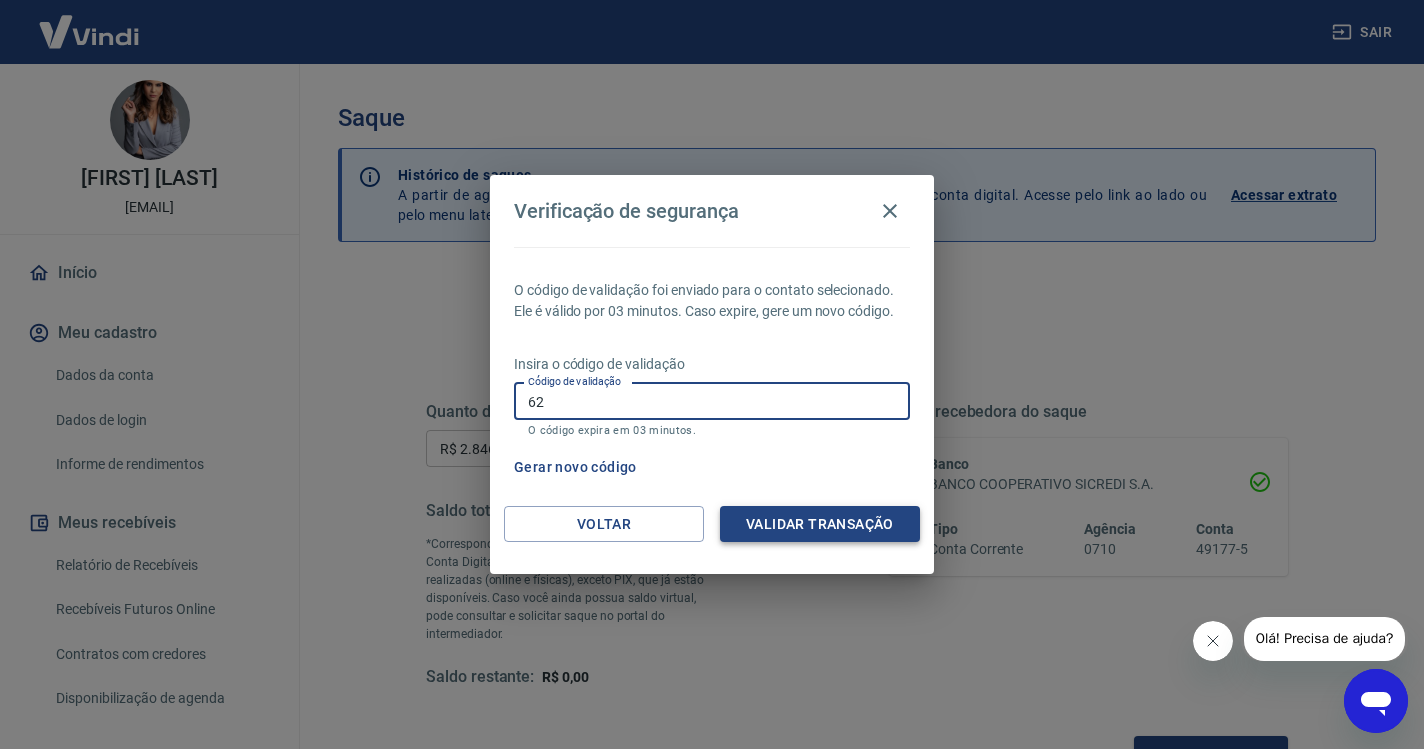 type on "6" 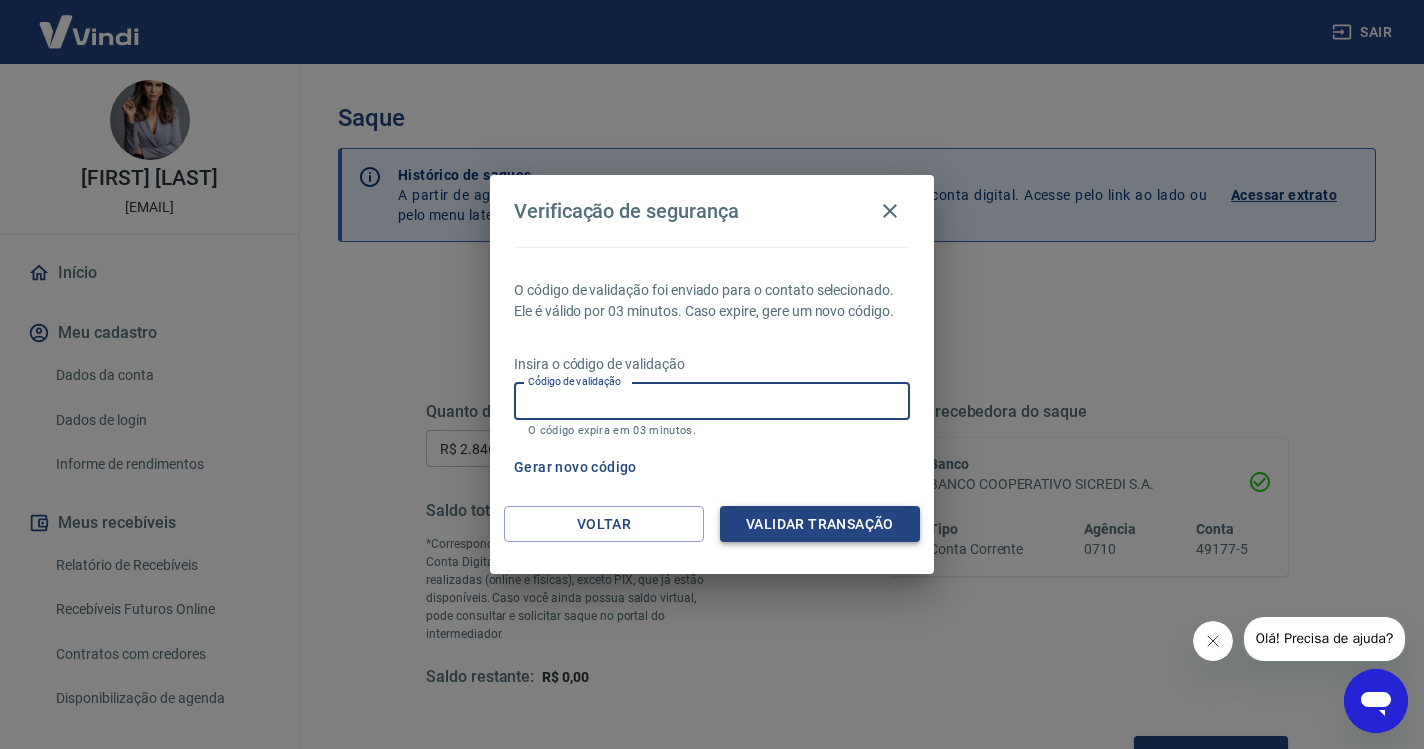 paste on "801599" 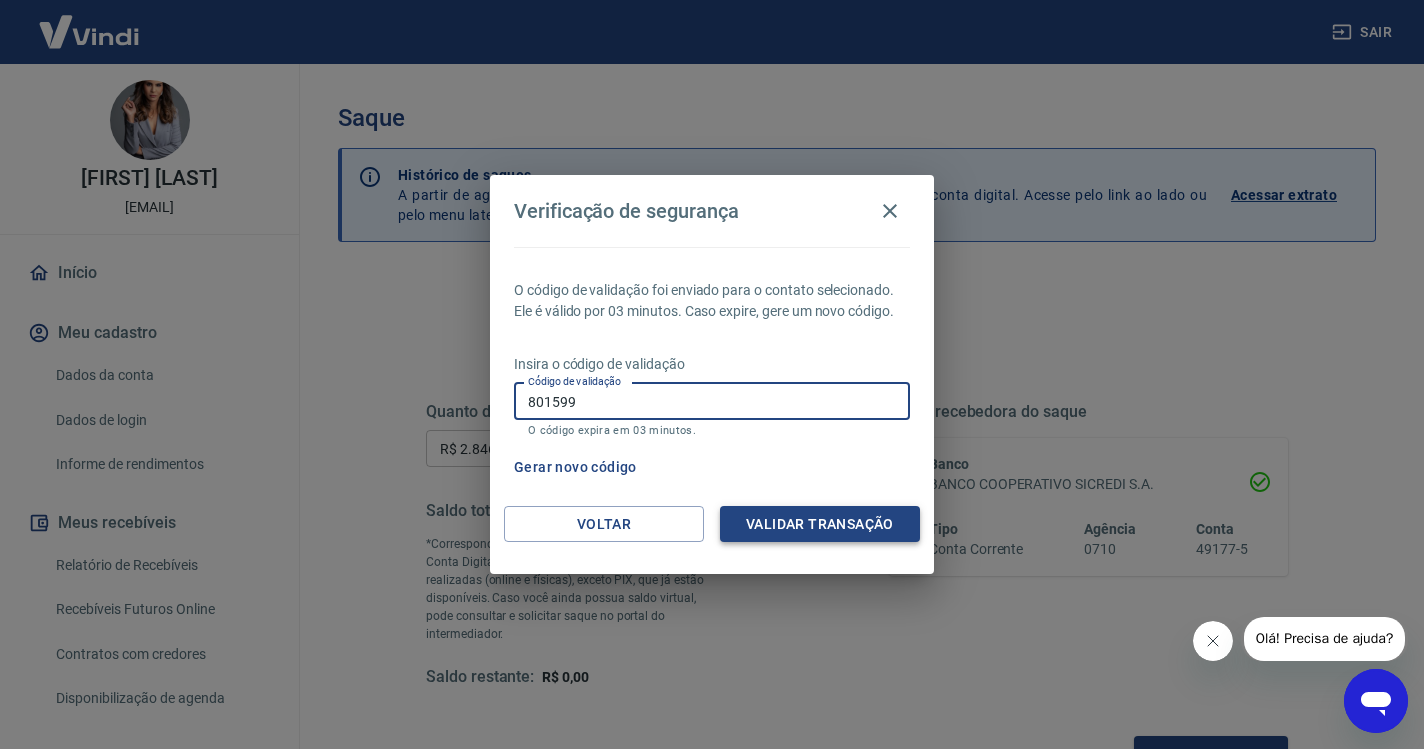 type on "801599" 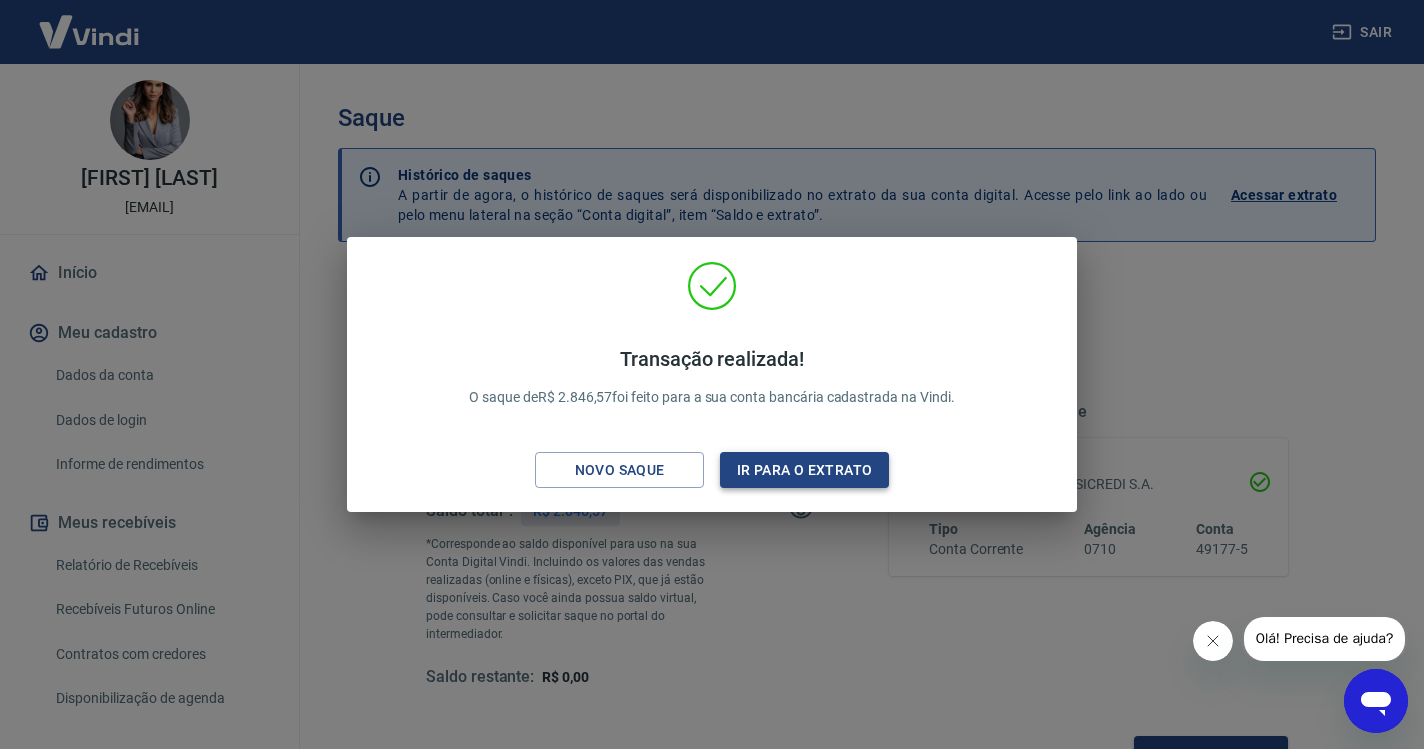 click on "Ir para o extrato" at bounding box center (804, 470) 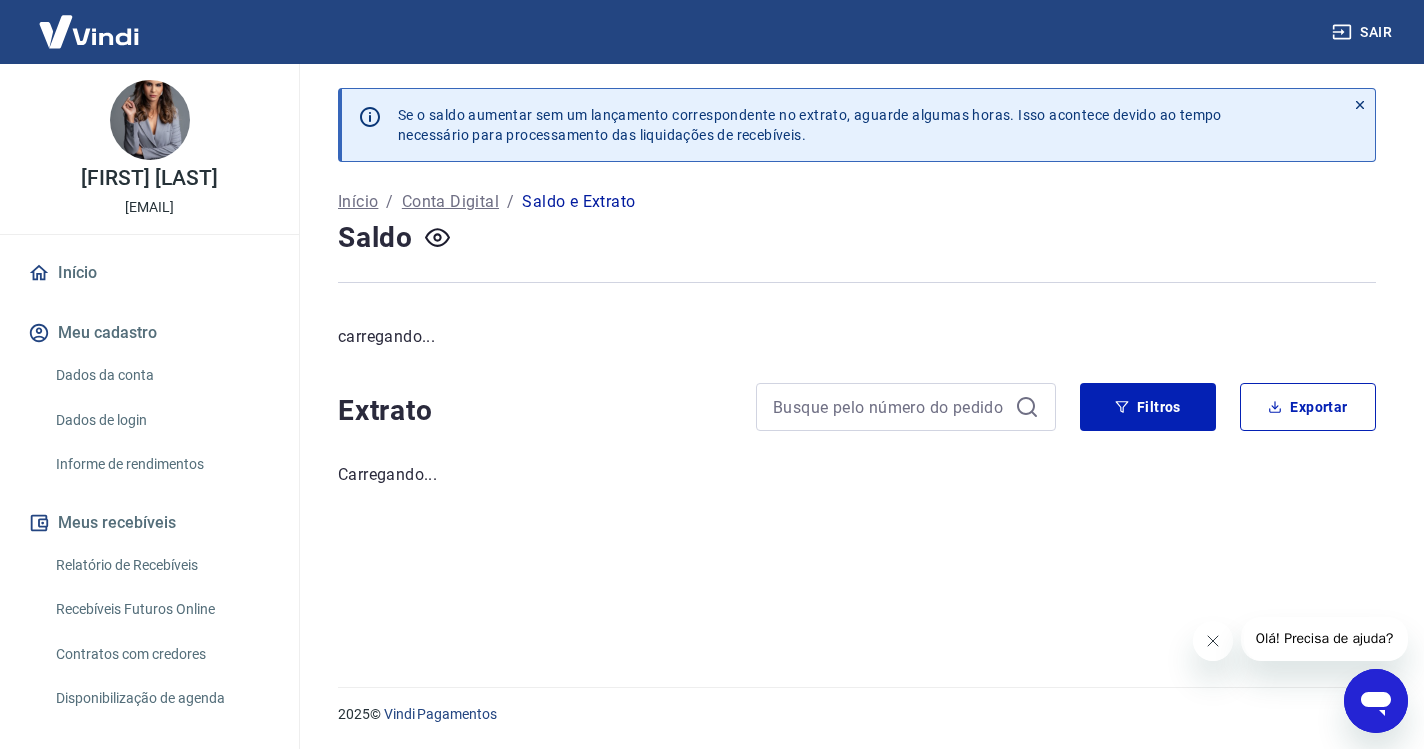 click on "Sair" at bounding box center [1364, 32] 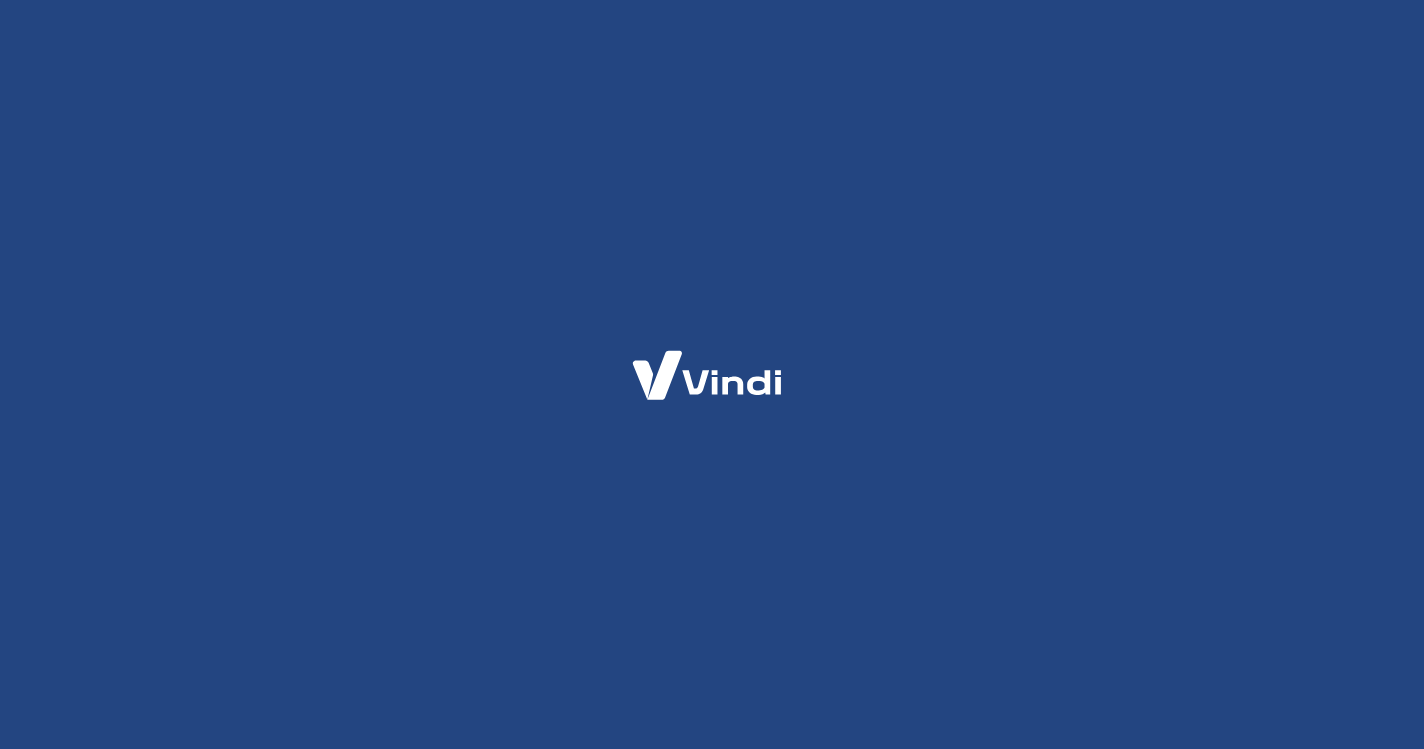 scroll, scrollTop: 0, scrollLeft: 0, axis: both 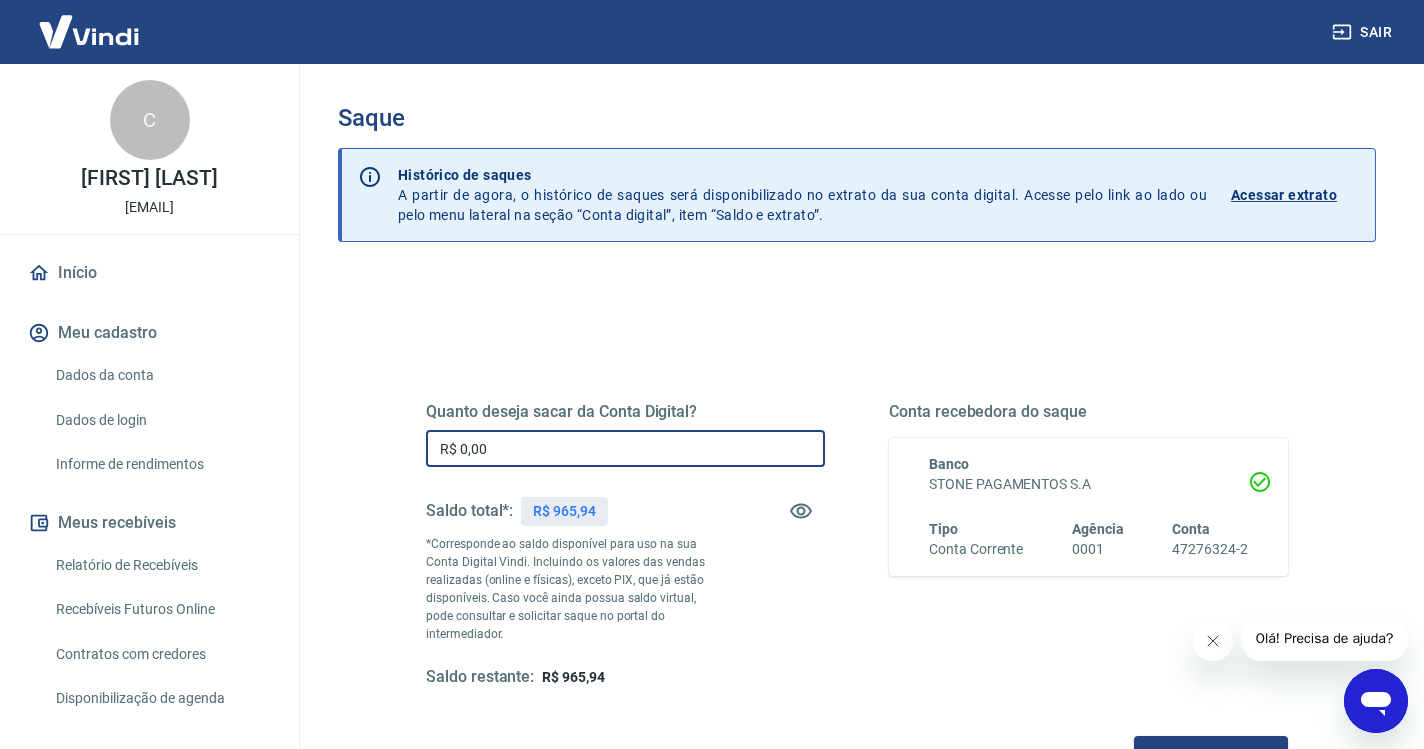 click on "R$ 0,00" at bounding box center (625, 448) 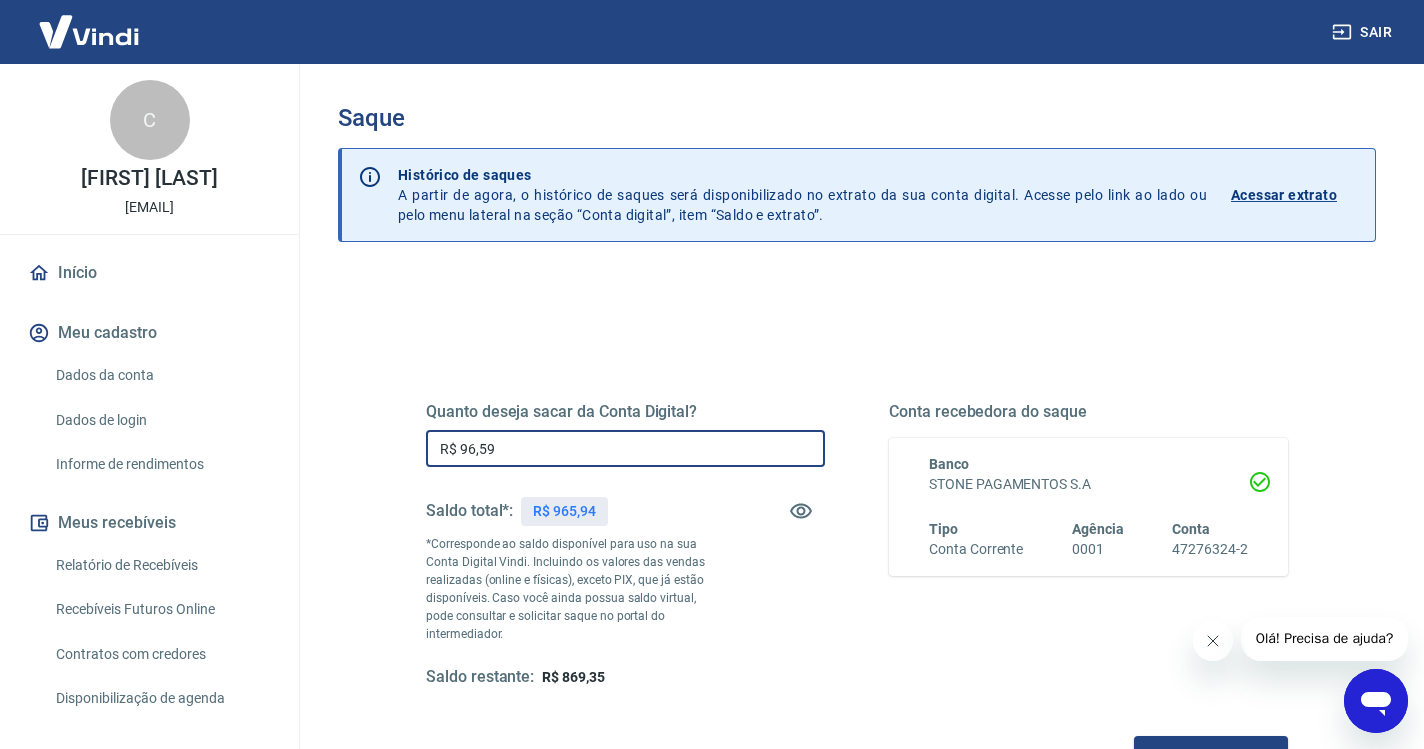 type on "R$ 965,94" 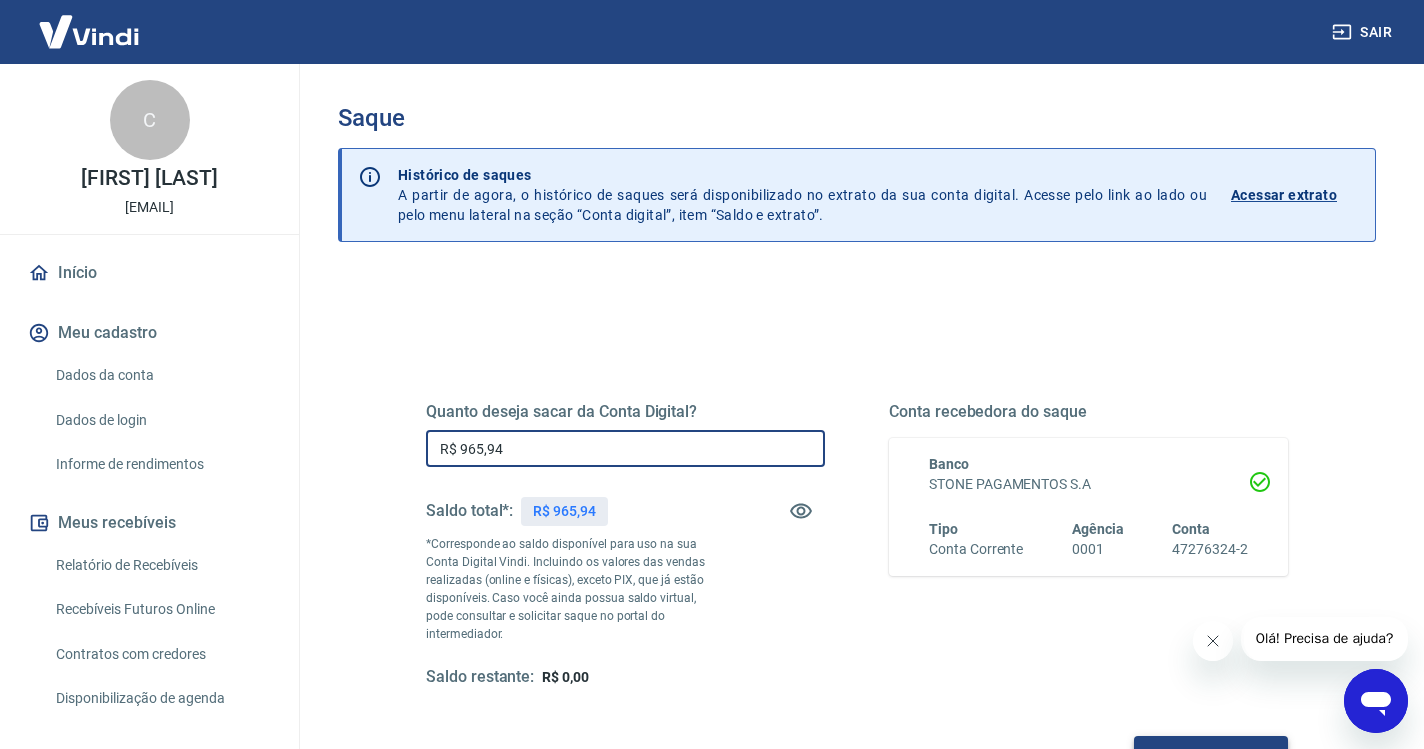 click on "Solicitar saque" at bounding box center [1211, 754] 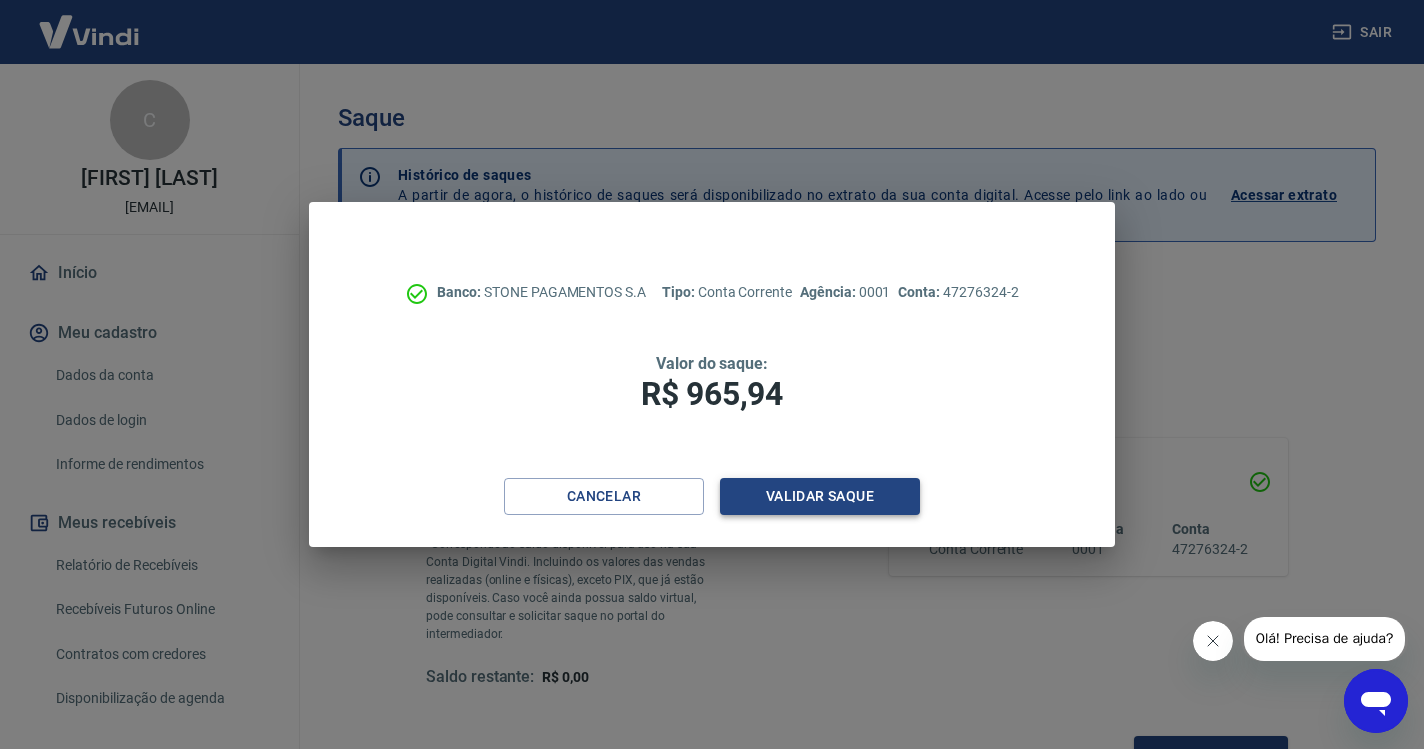 click on "Validar saque" at bounding box center (820, 496) 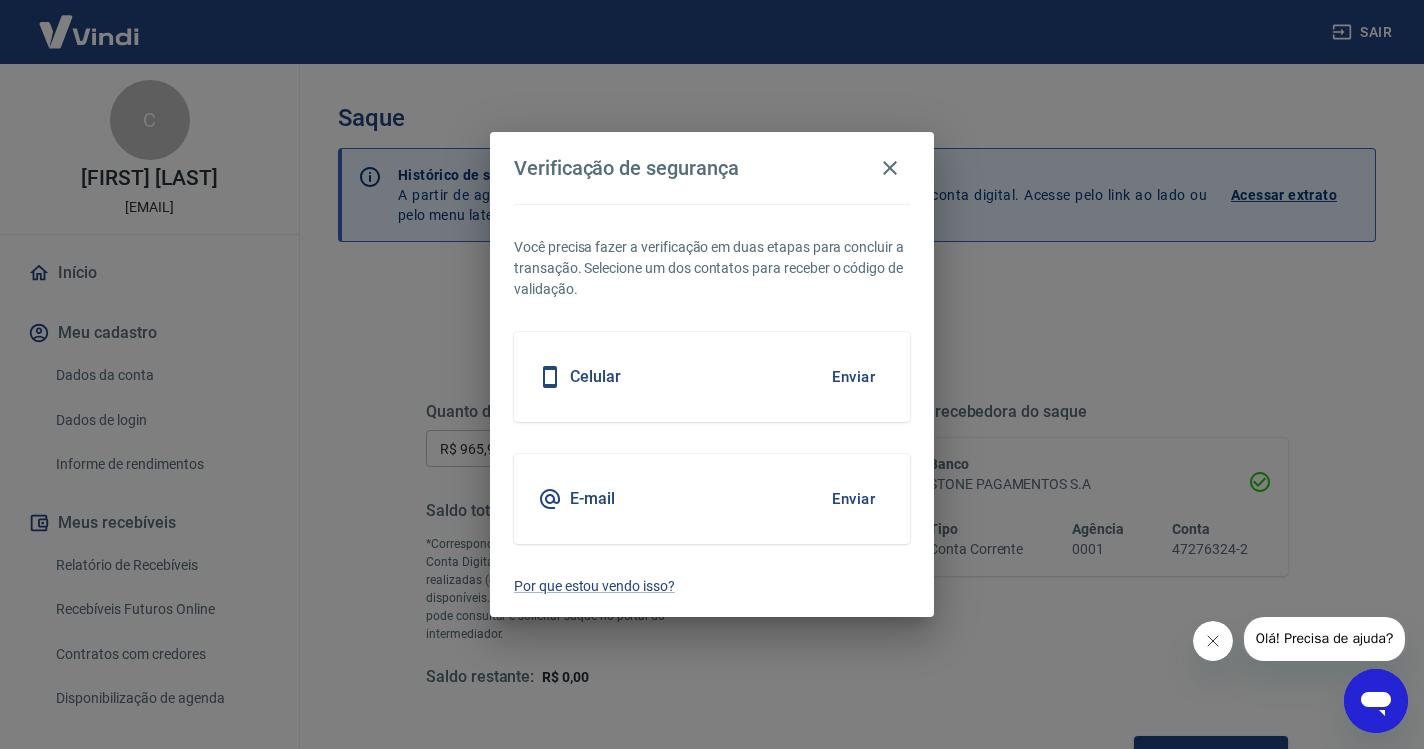 click on "Enviar" at bounding box center [853, 377] 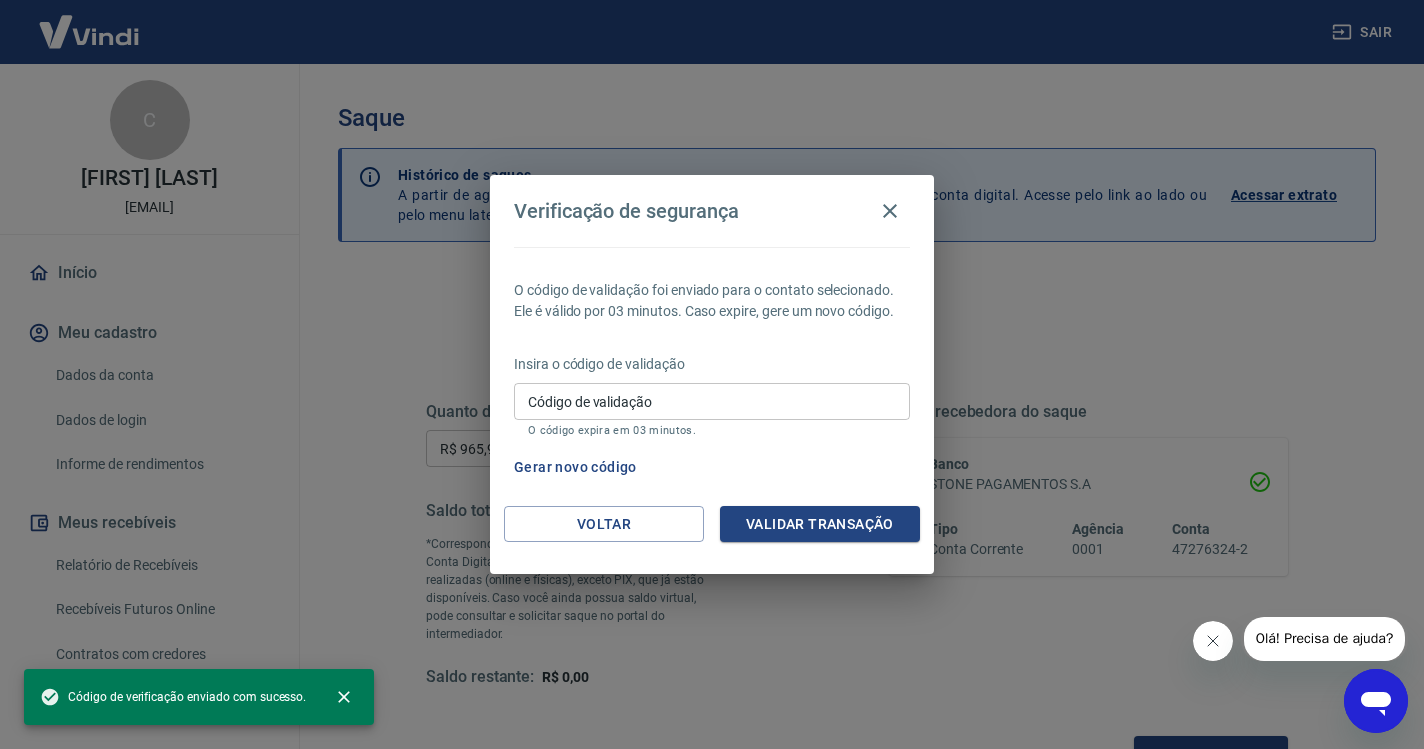 click on "Código de validação" at bounding box center [712, 401] 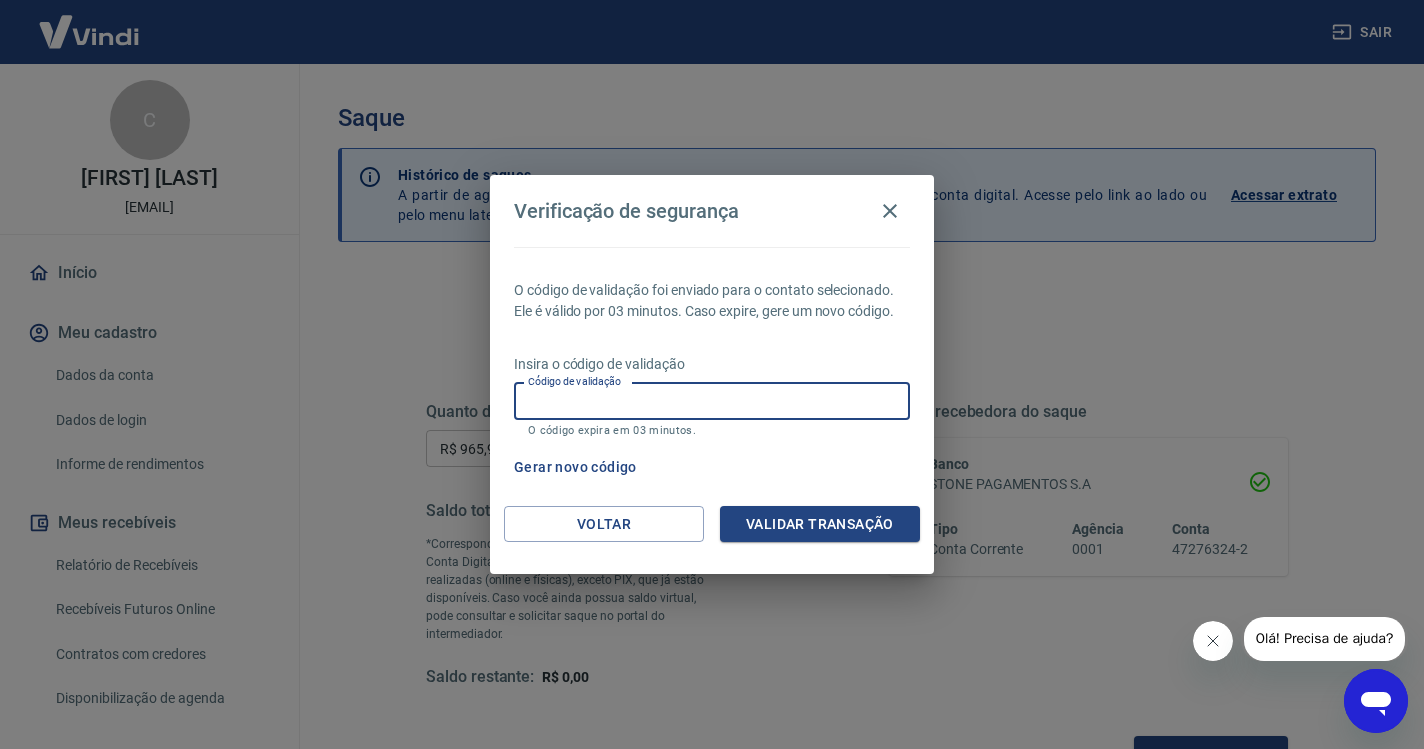 paste on "888065" 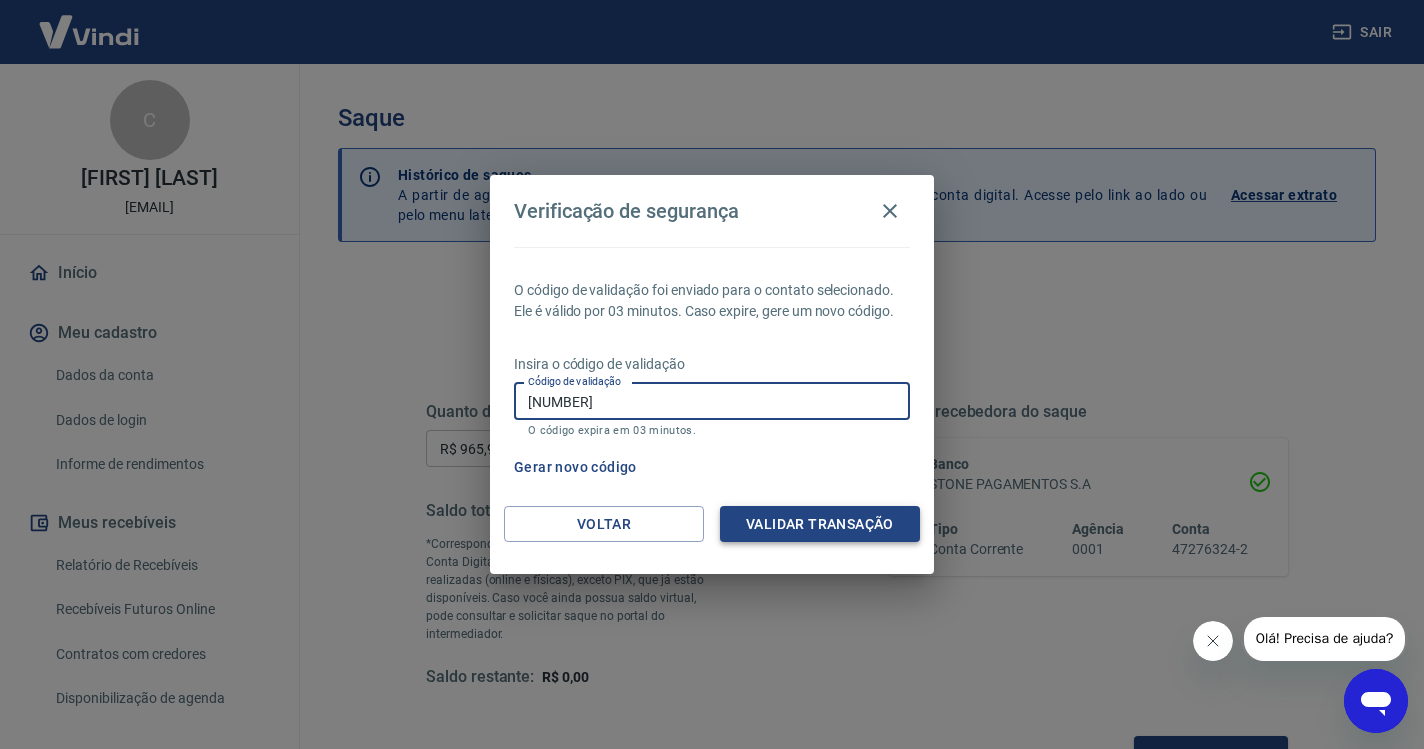 type on "888065" 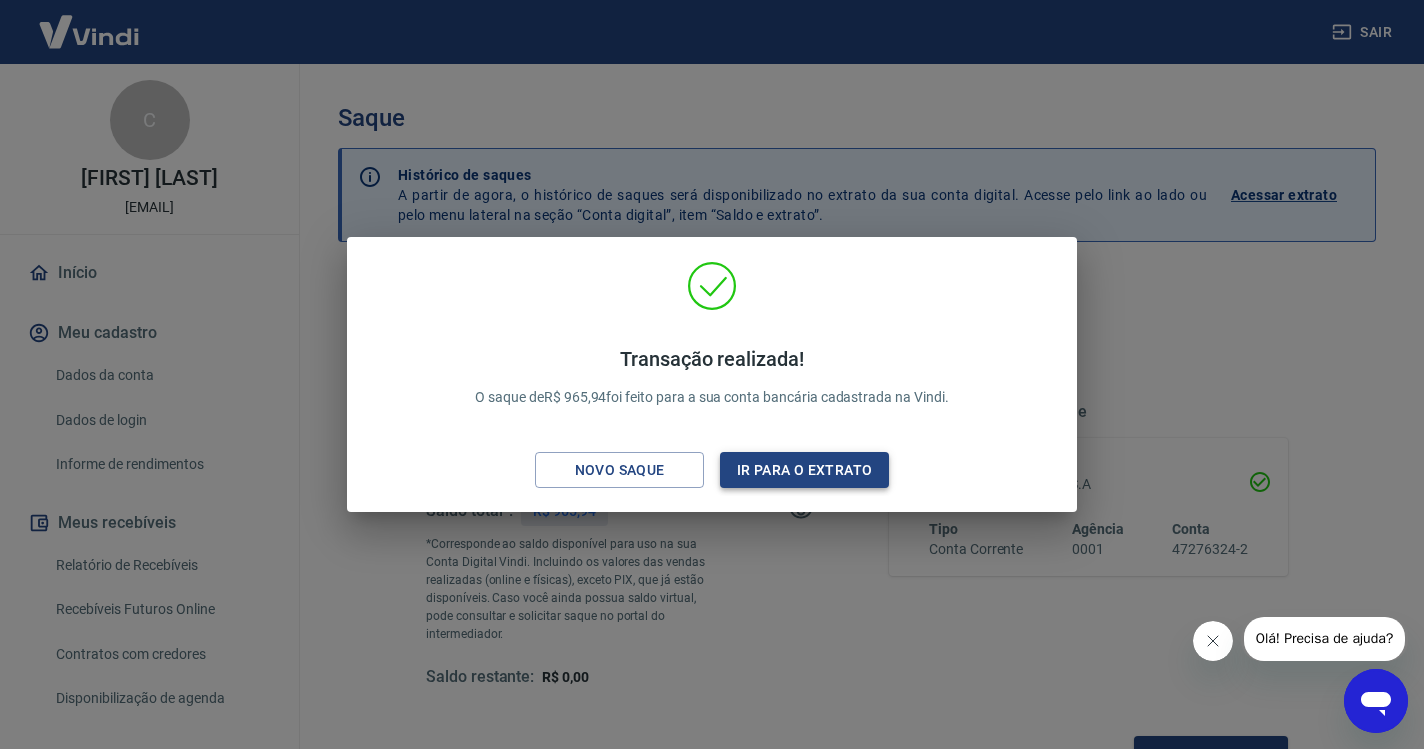 click on "Ir para o extrato" at bounding box center [804, 470] 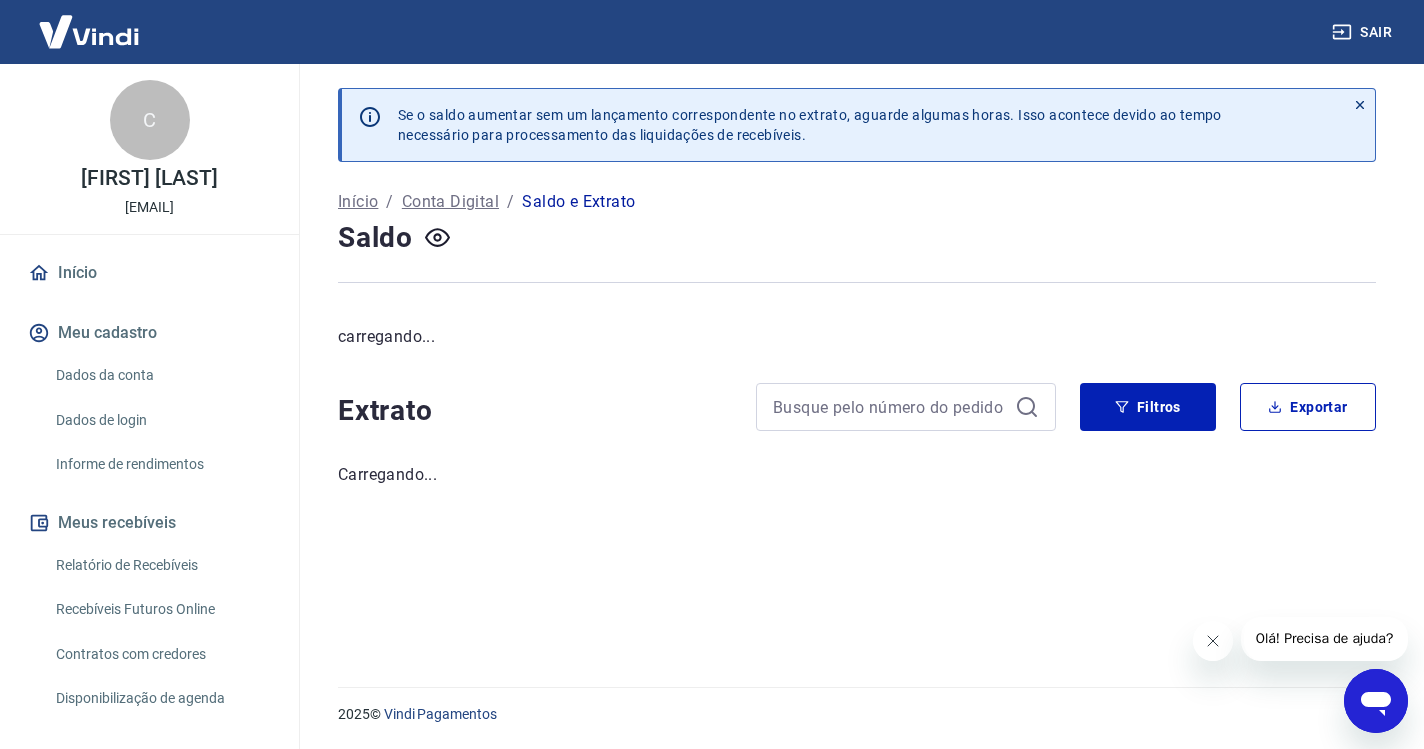 click 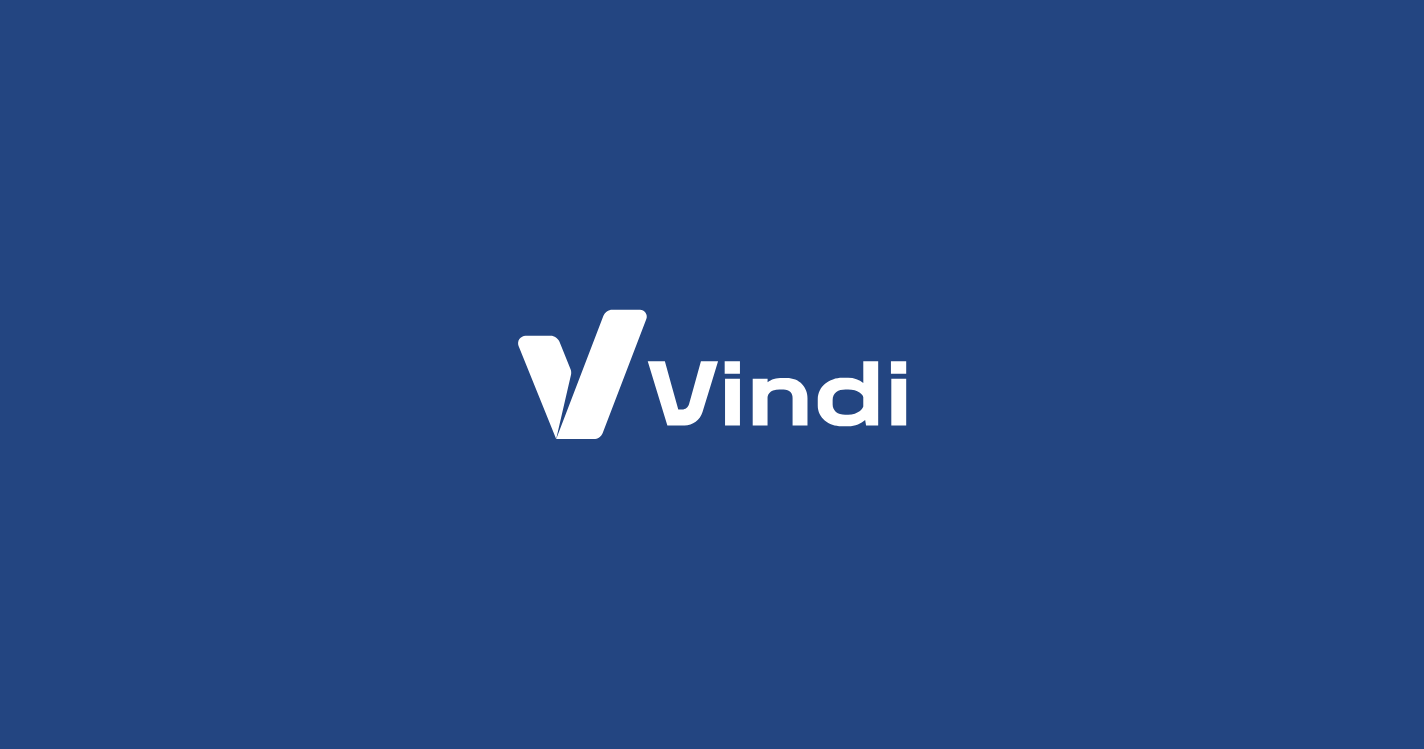 scroll, scrollTop: 0, scrollLeft: 0, axis: both 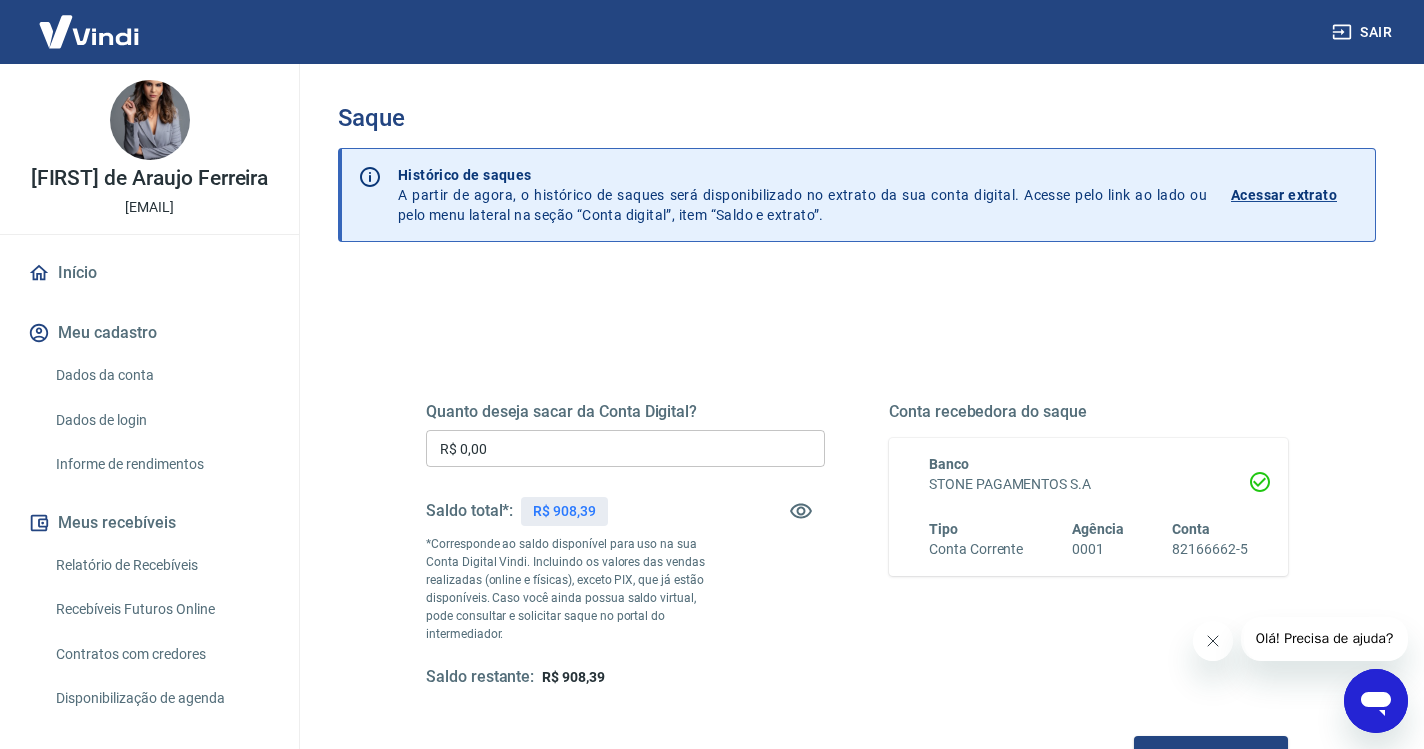 click on "R$ 0,00" at bounding box center [625, 448] 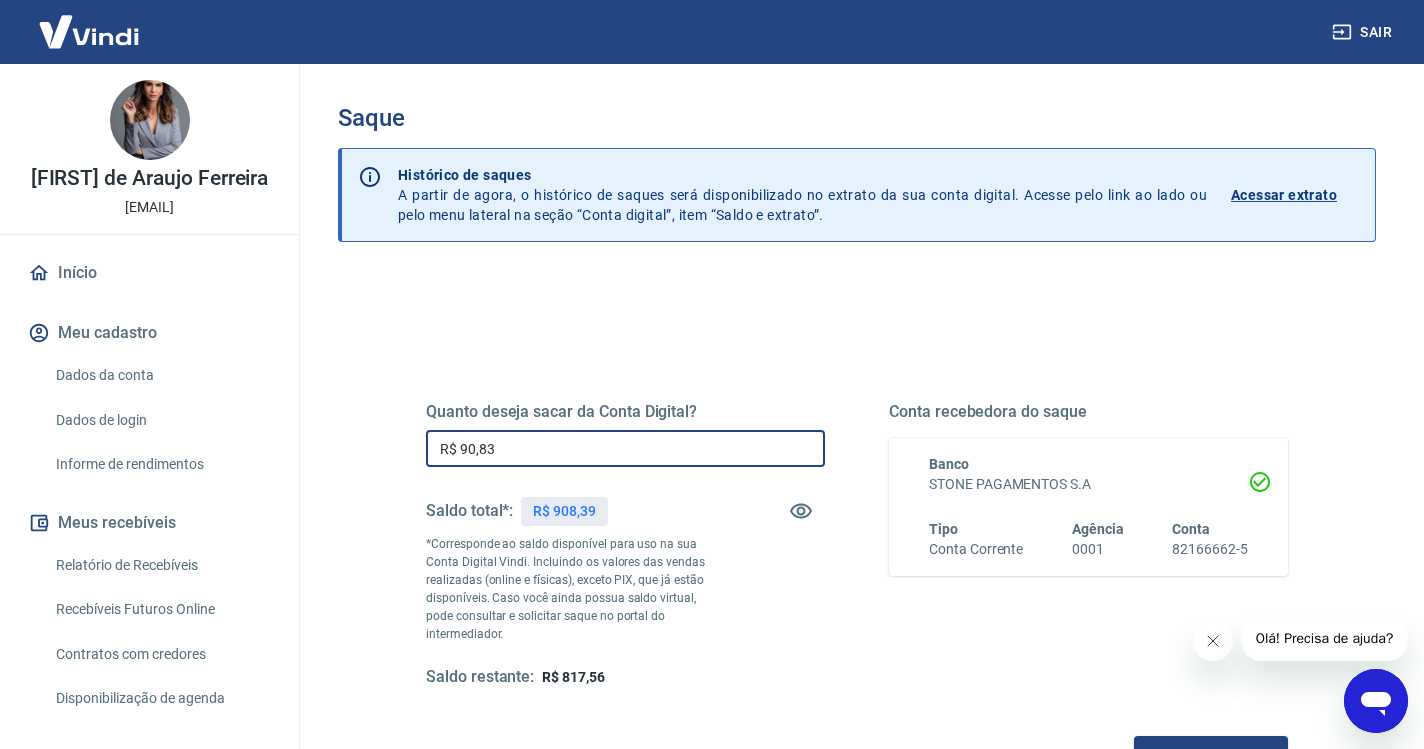 type on "R$ 908,39" 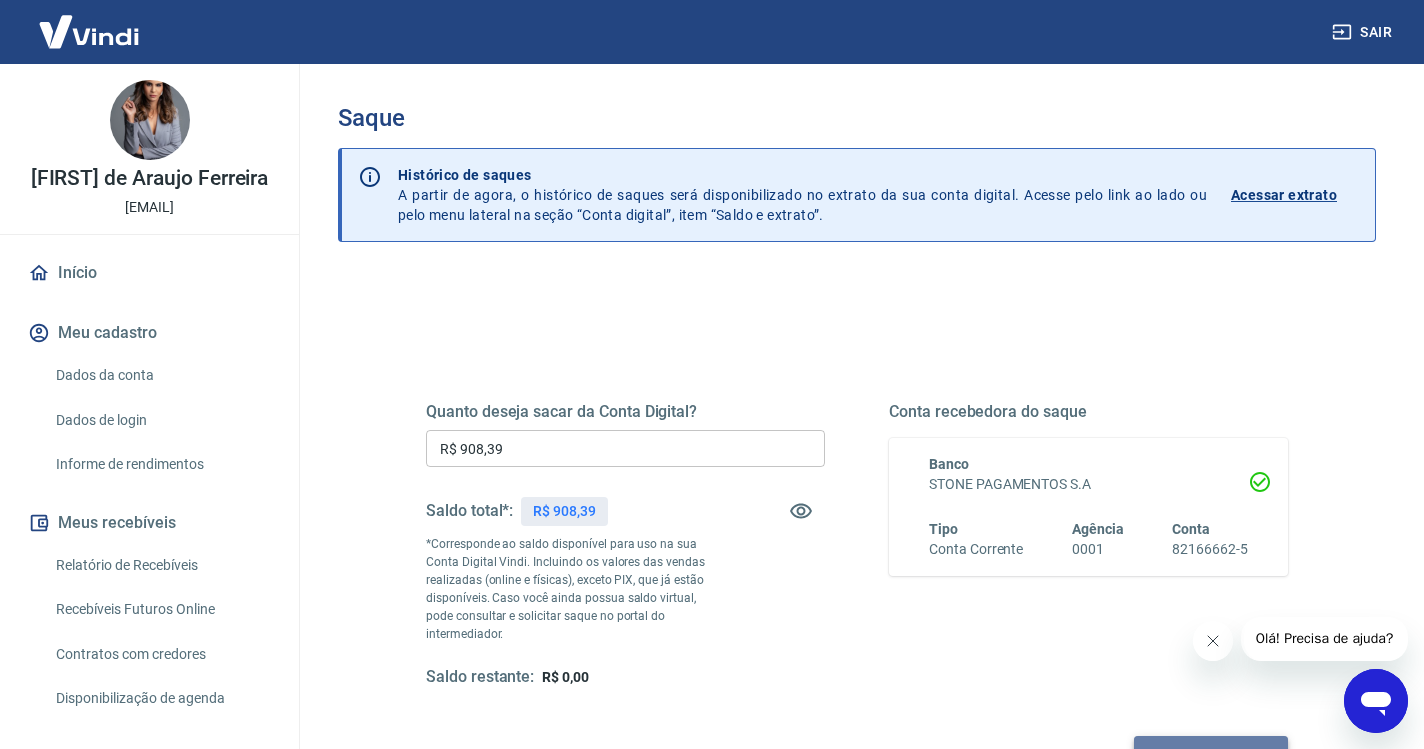 click on "Solicitar saque" at bounding box center (1211, 754) 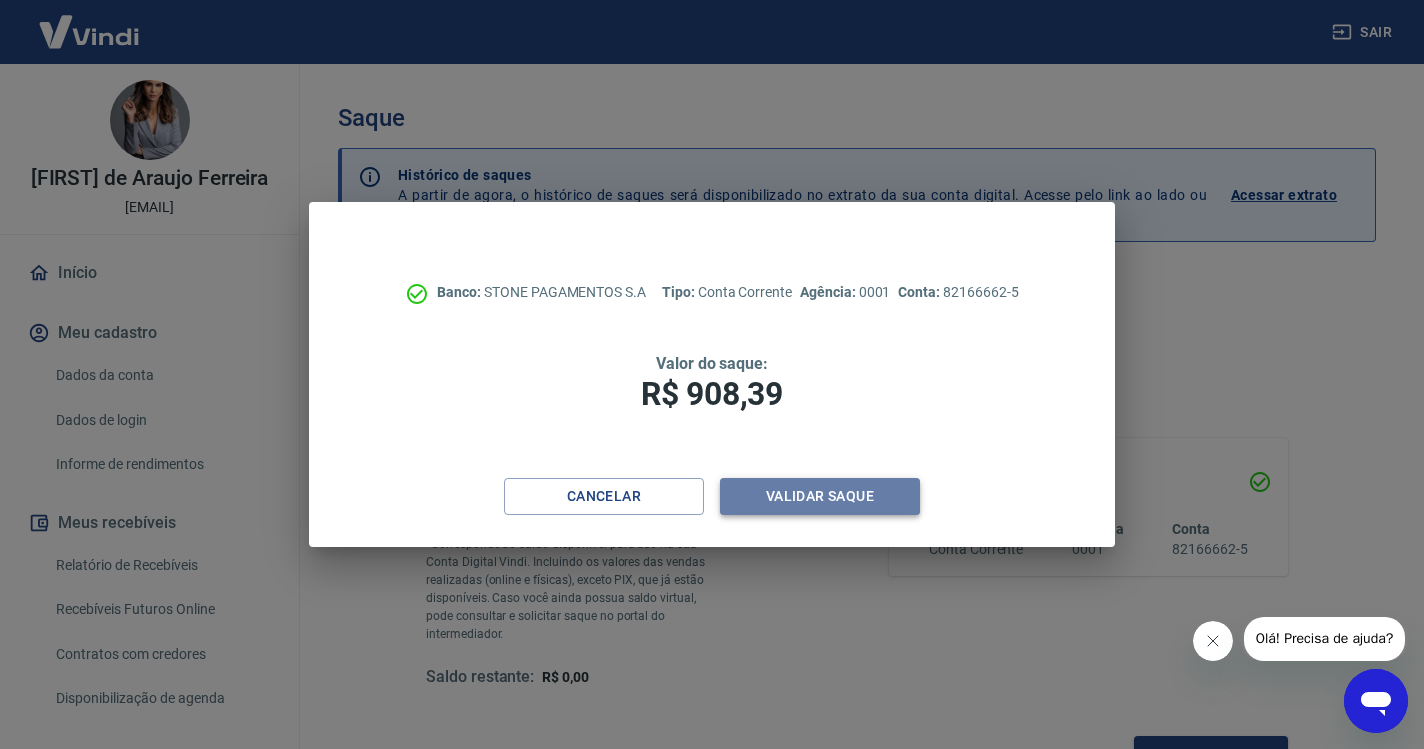 click on "Validar saque" at bounding box center [820, 496] 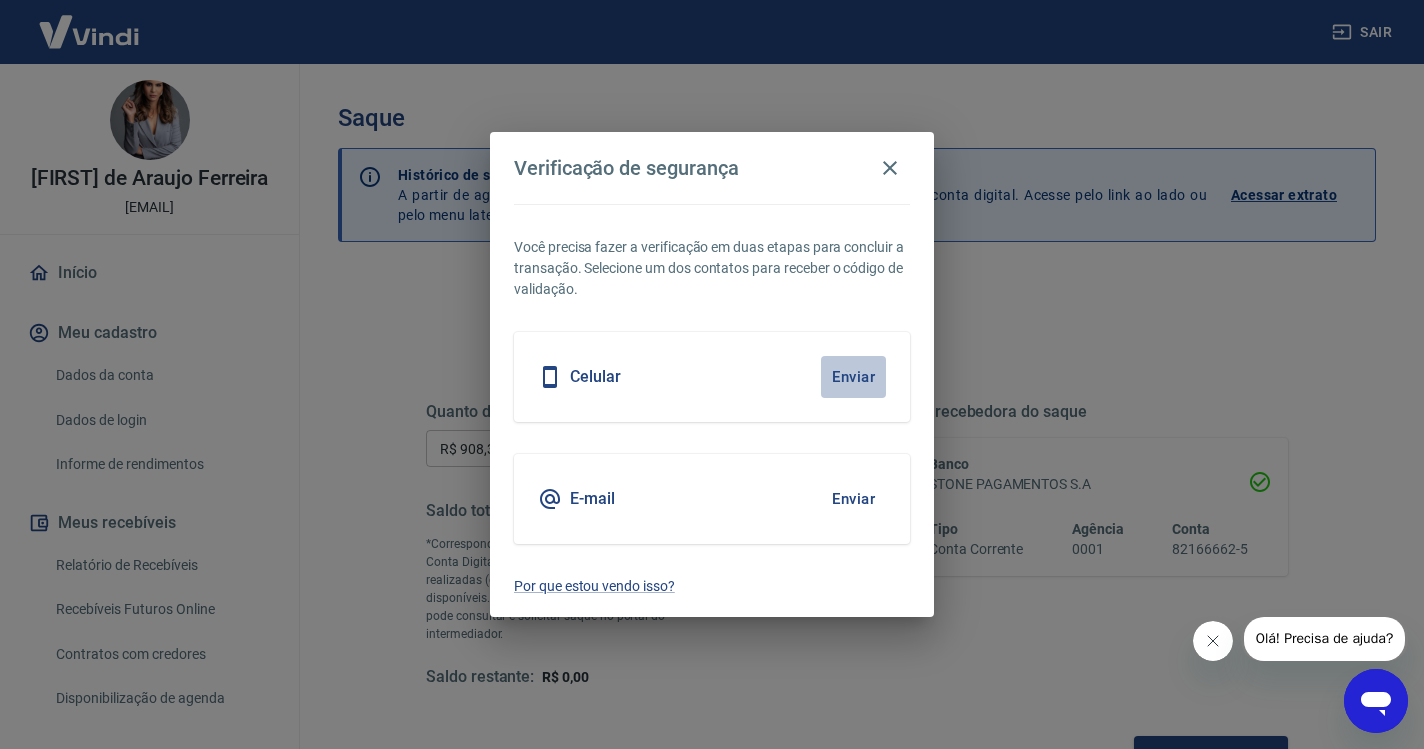 click on "Enviar" at bounding box center [853, 377] 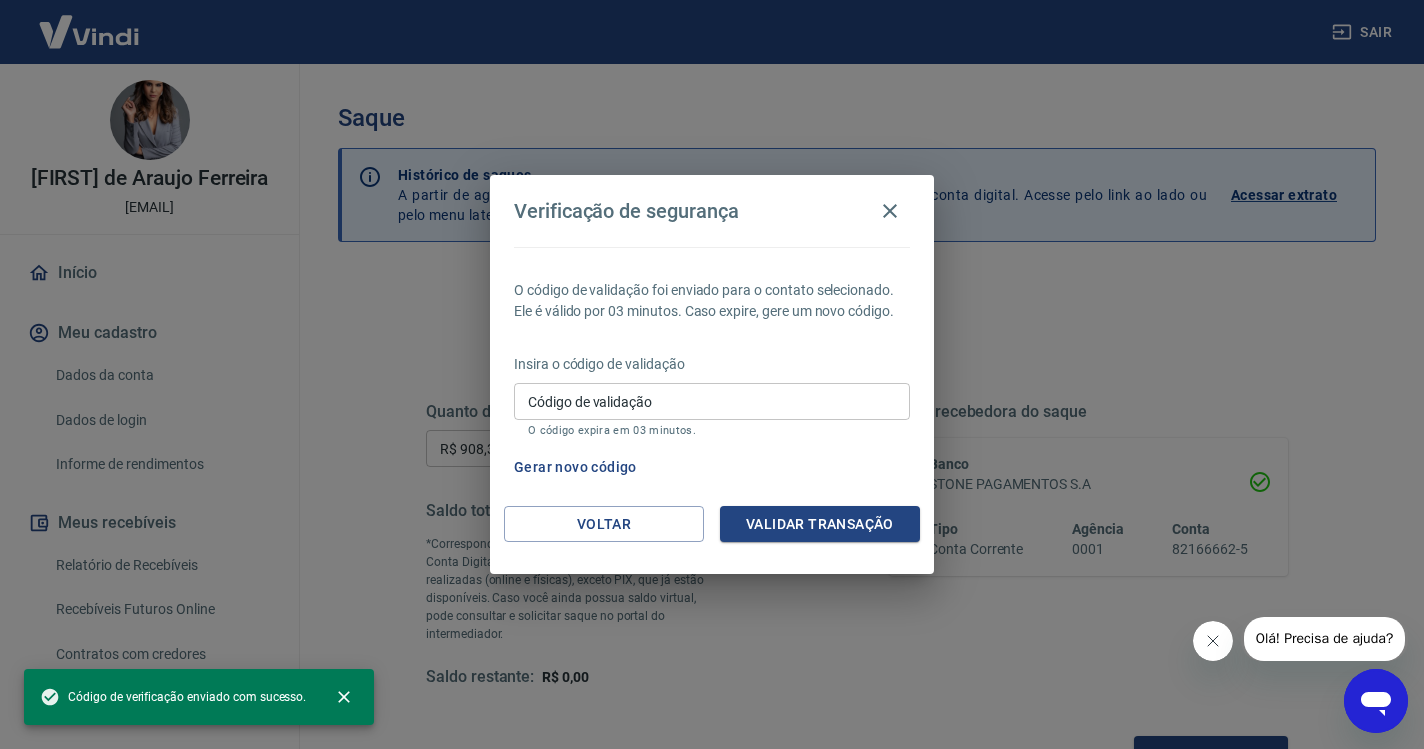 click on "Código de validação" at bounding box center [712, 401] 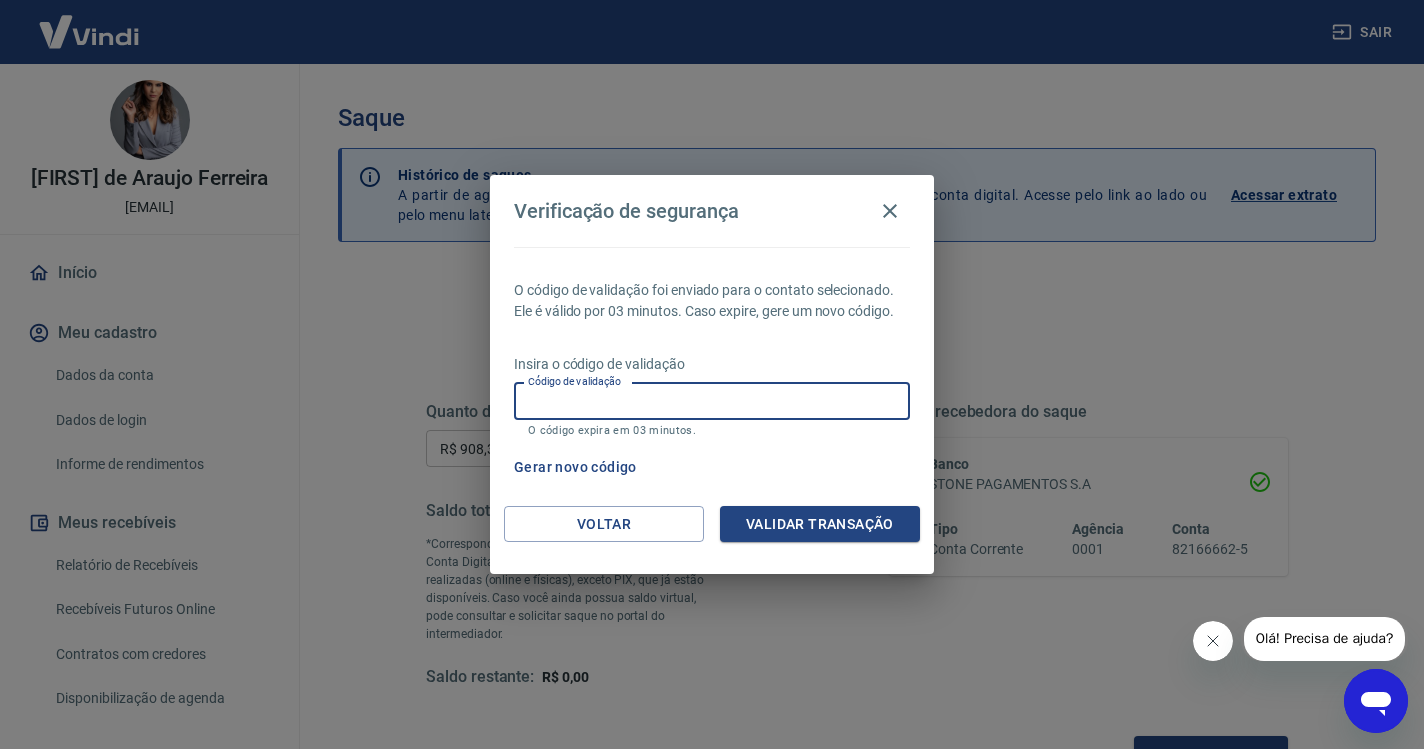 paste on "[NUMBER]" 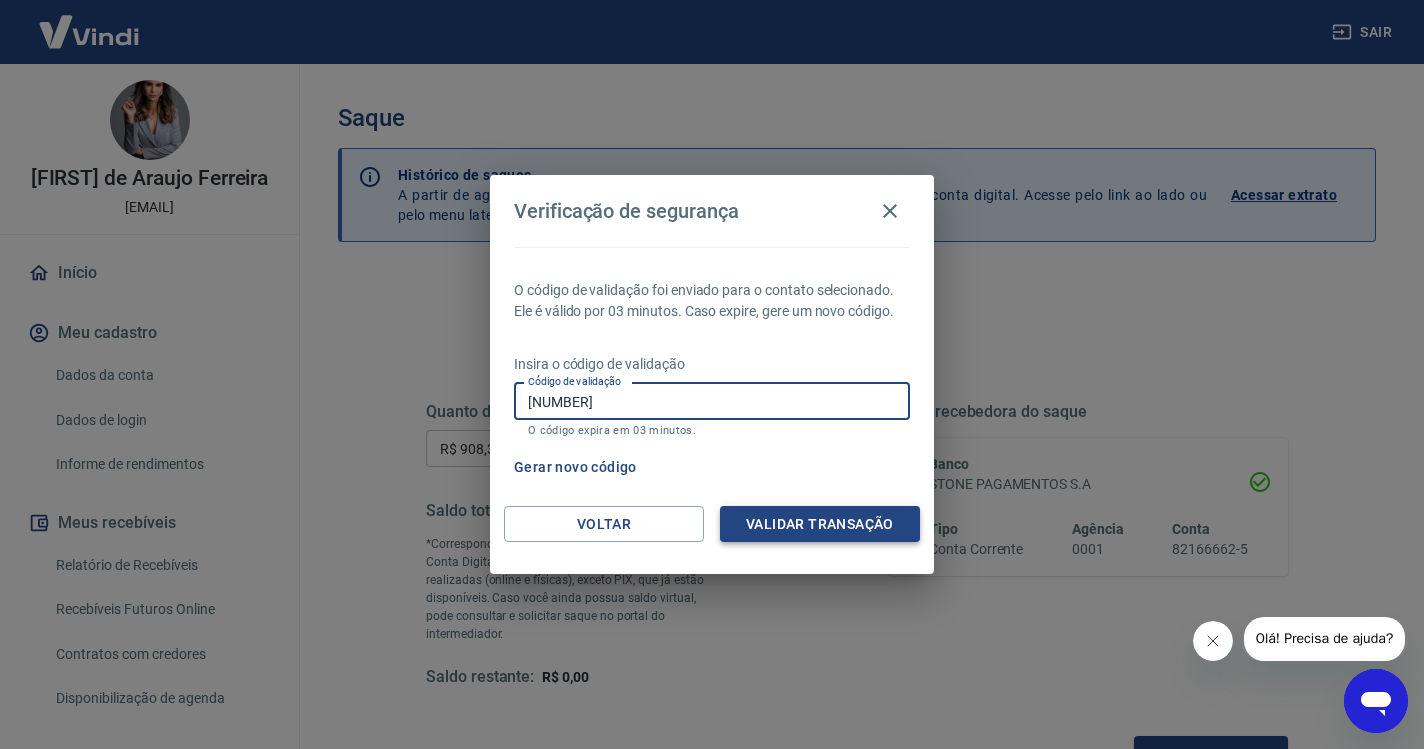type on "[NUMBER]" 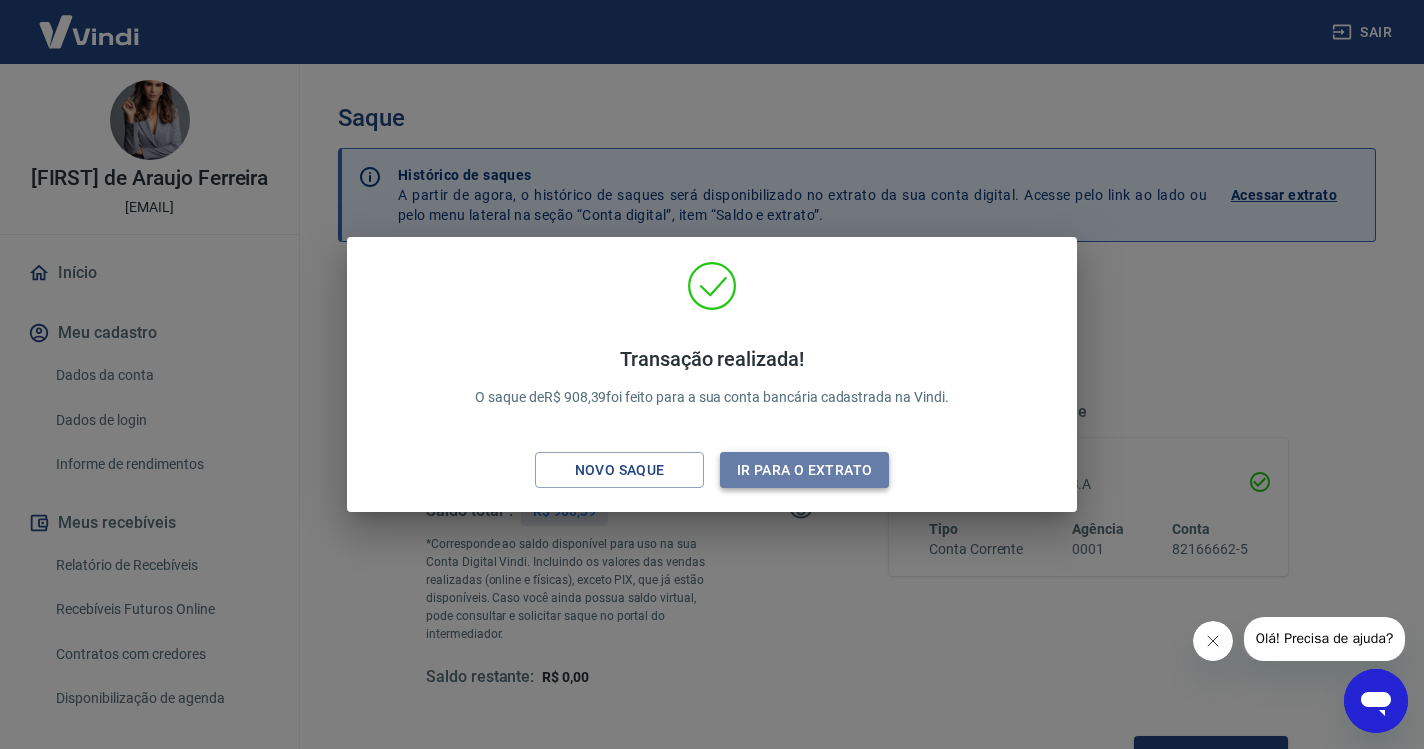 click on "Ir para o extrato" at bounding box center (804, 470) 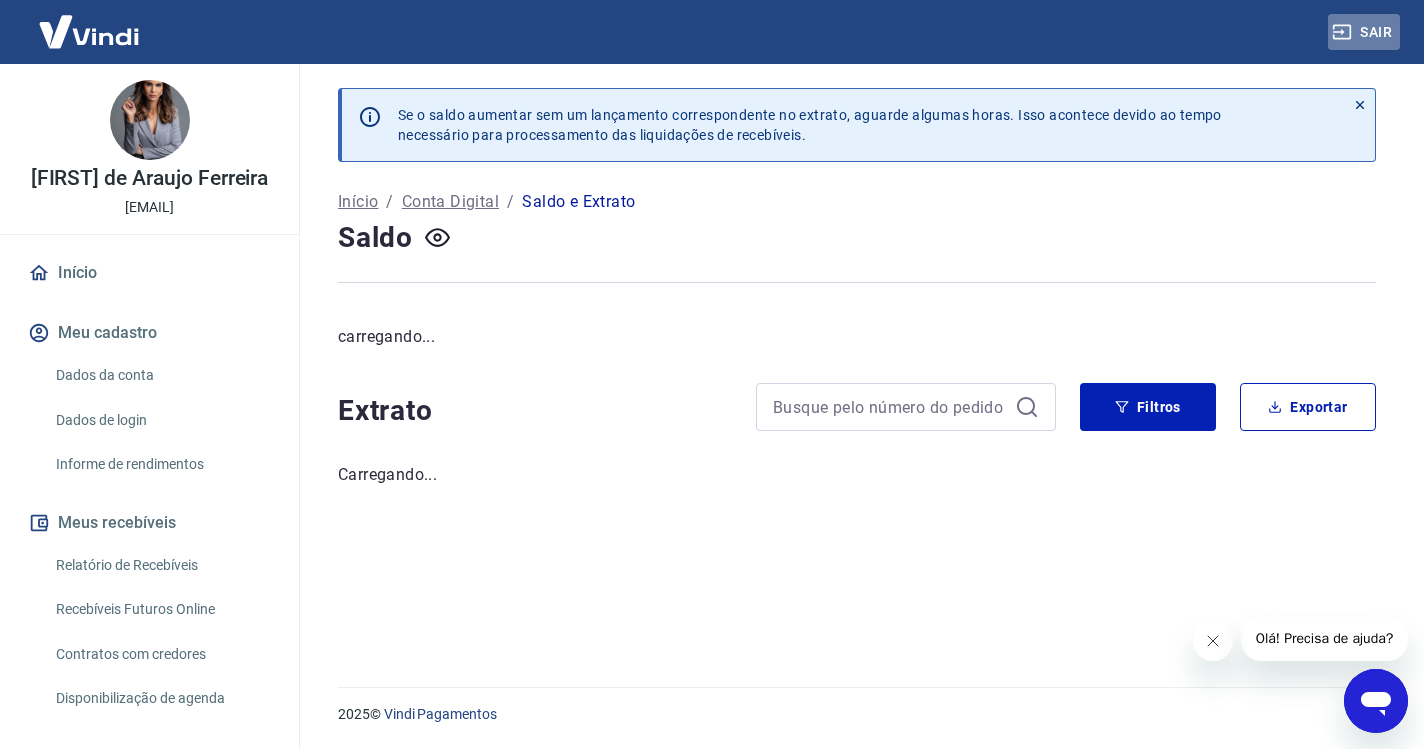 click 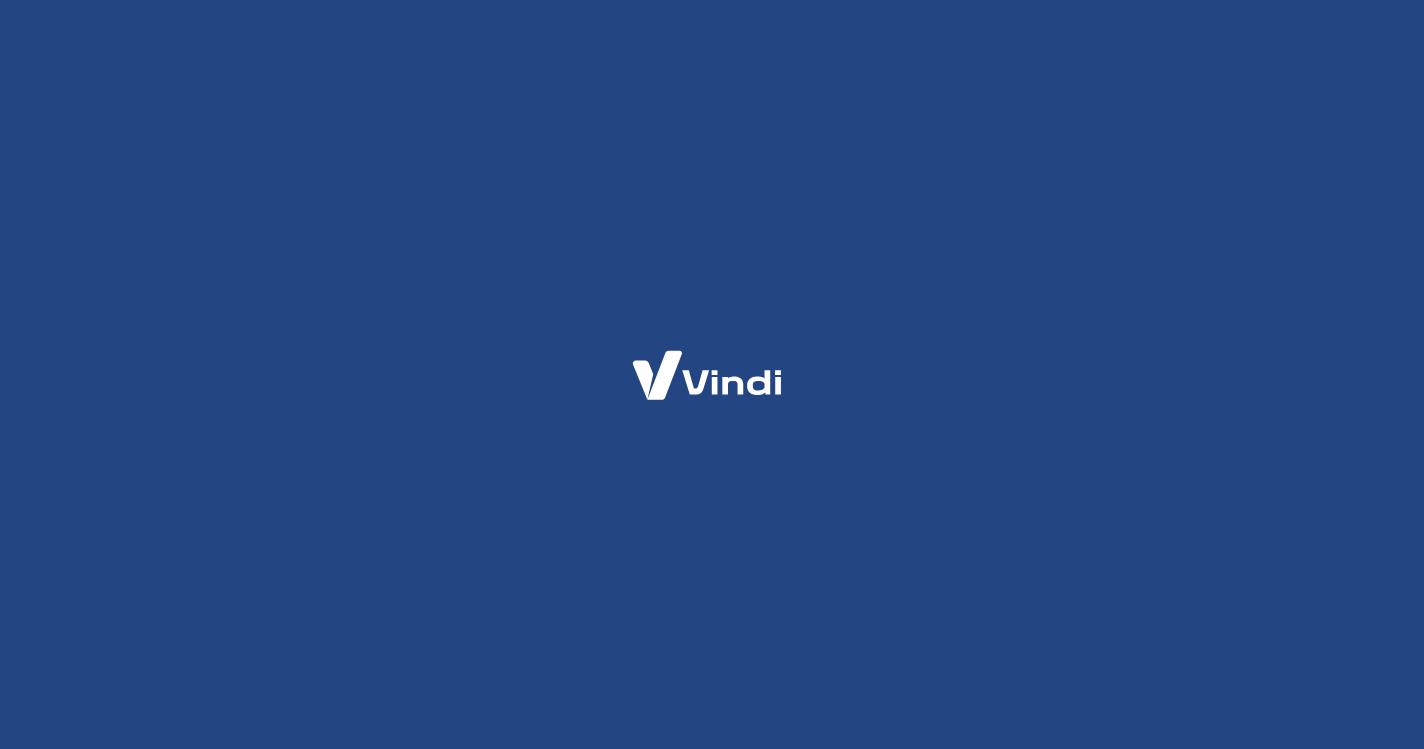 scroll, scrollTop: 0, scrollLeft: 0, axis: both 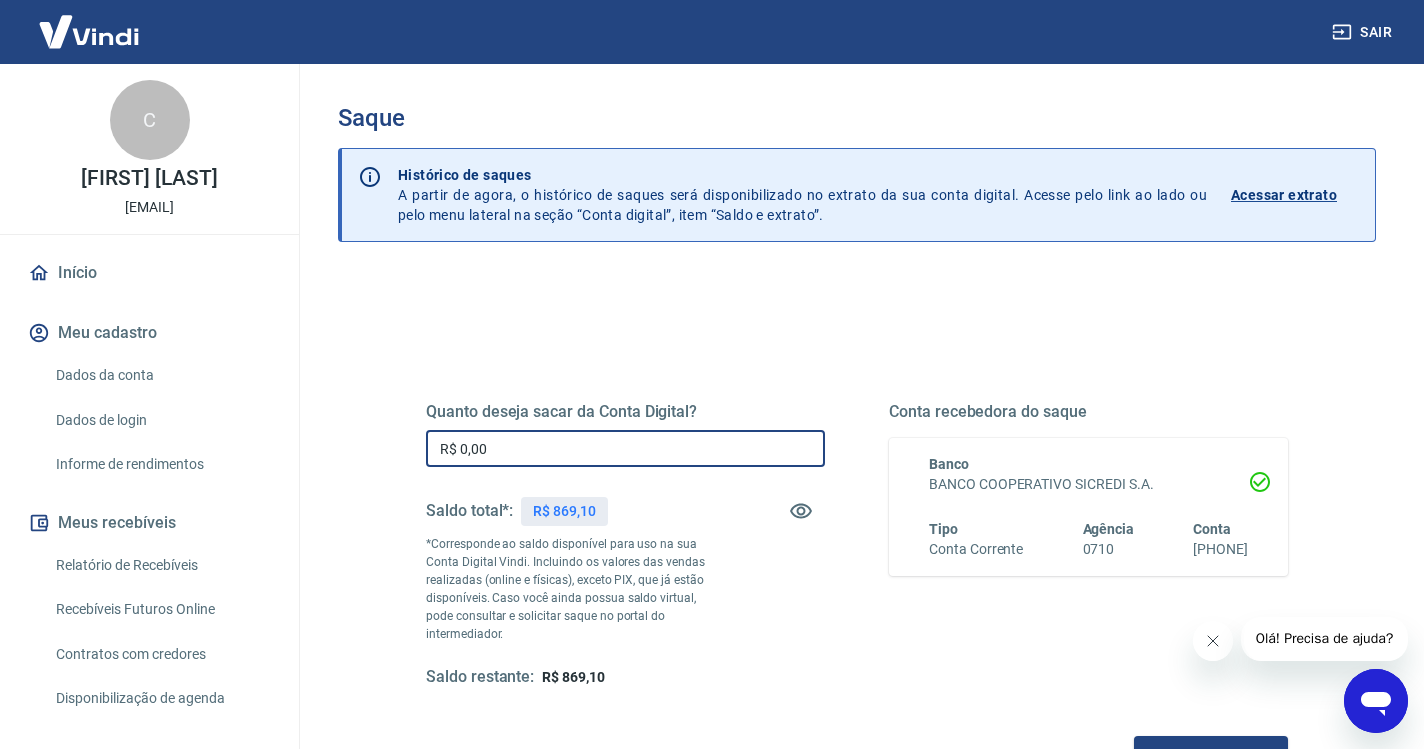 click on "R$ 0,00" at bounding box center [625, 448] 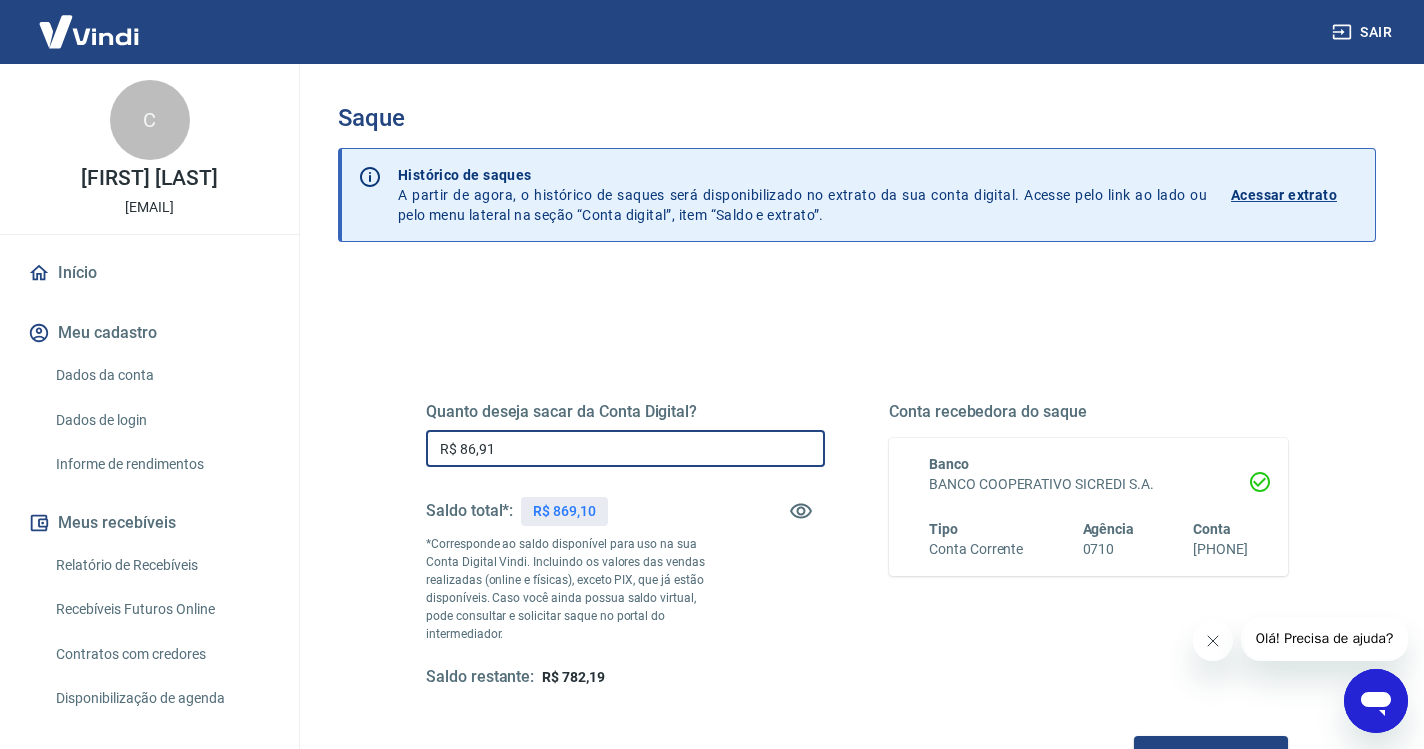 type on "R$ 869,10" 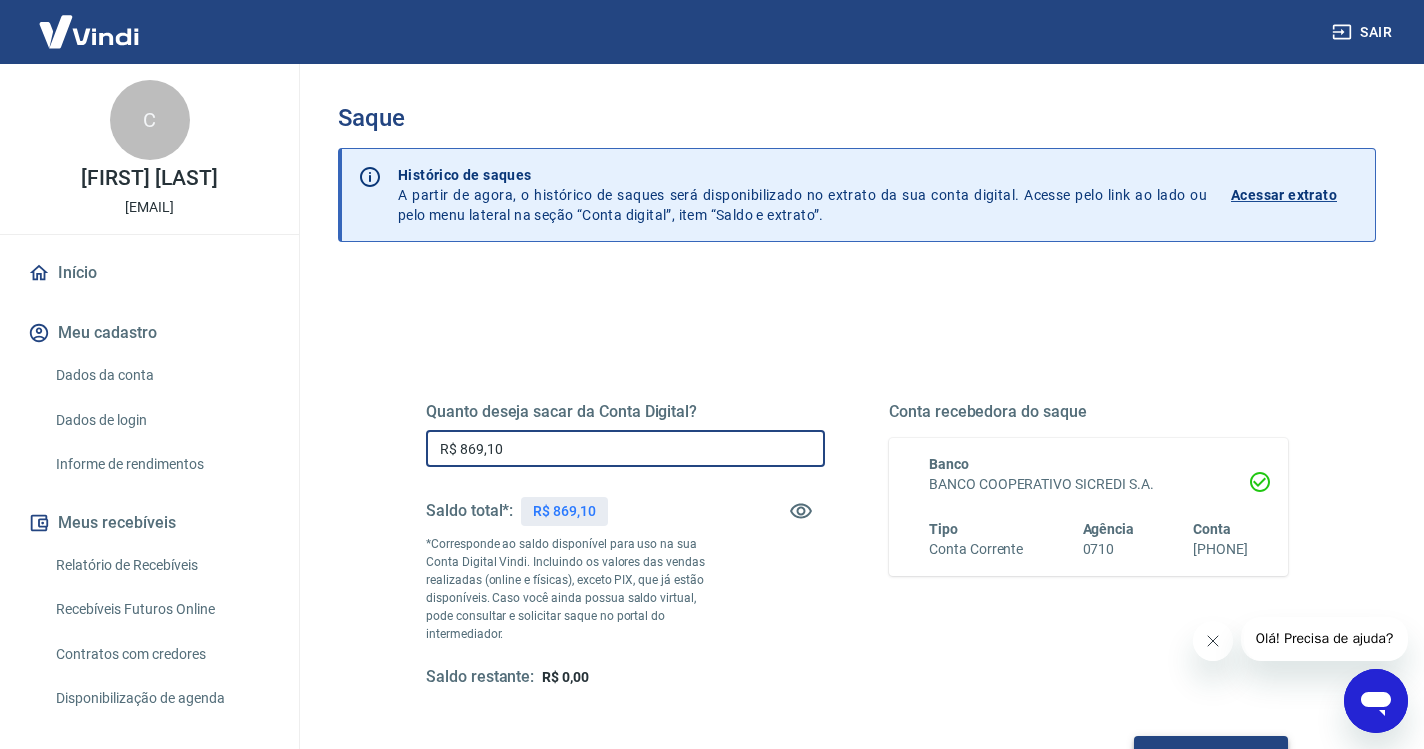 click on "Solicitar saque" at bounding box center (1211, 754) 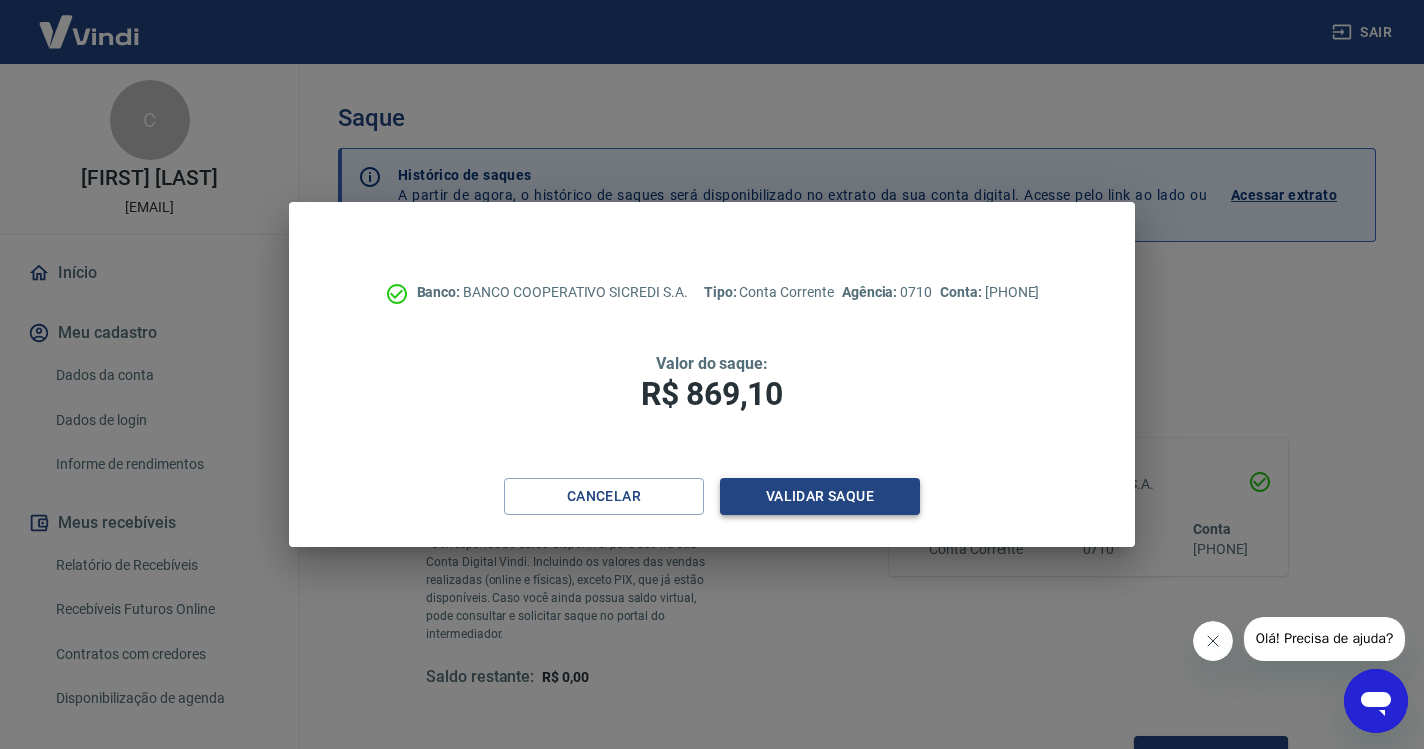 click on "Validar saque" at bounding box center (820, 496) 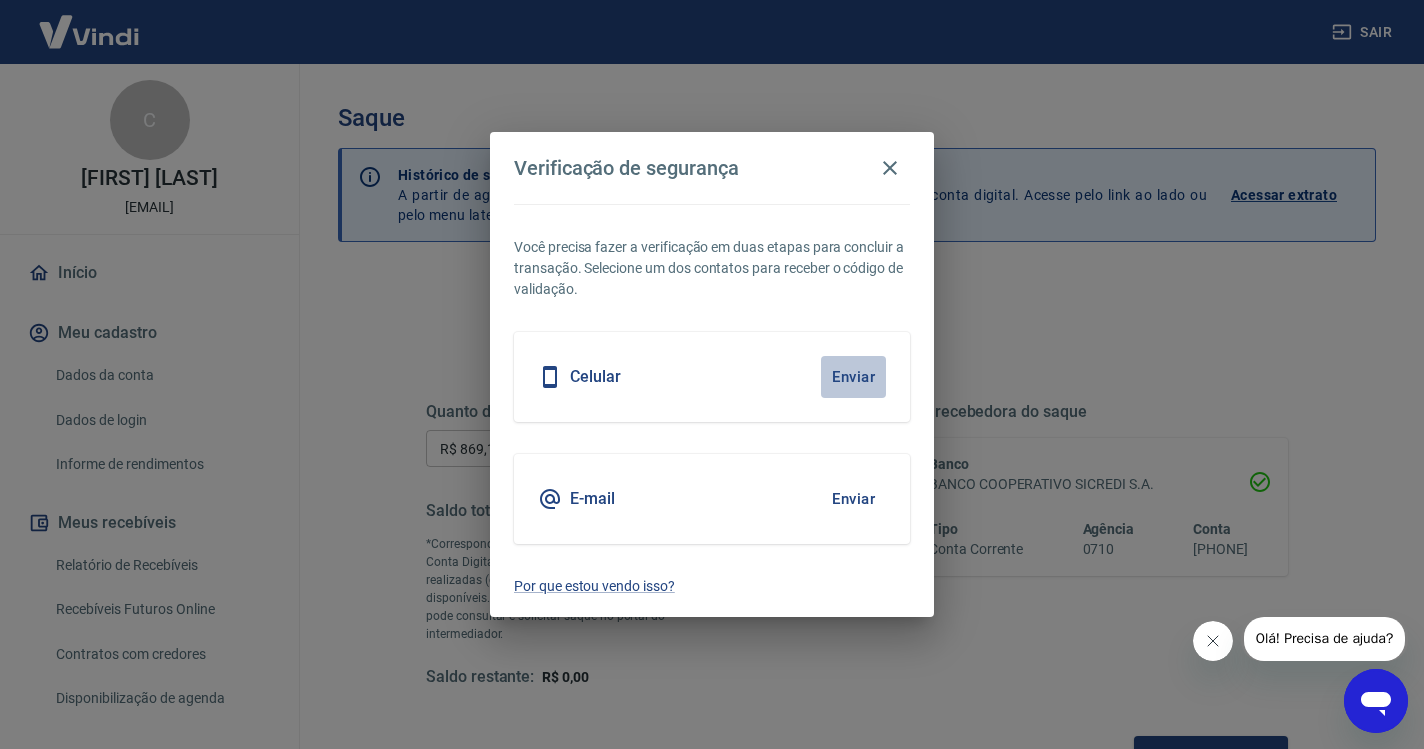 click on "Enviar" at bounding box center (853, 377) 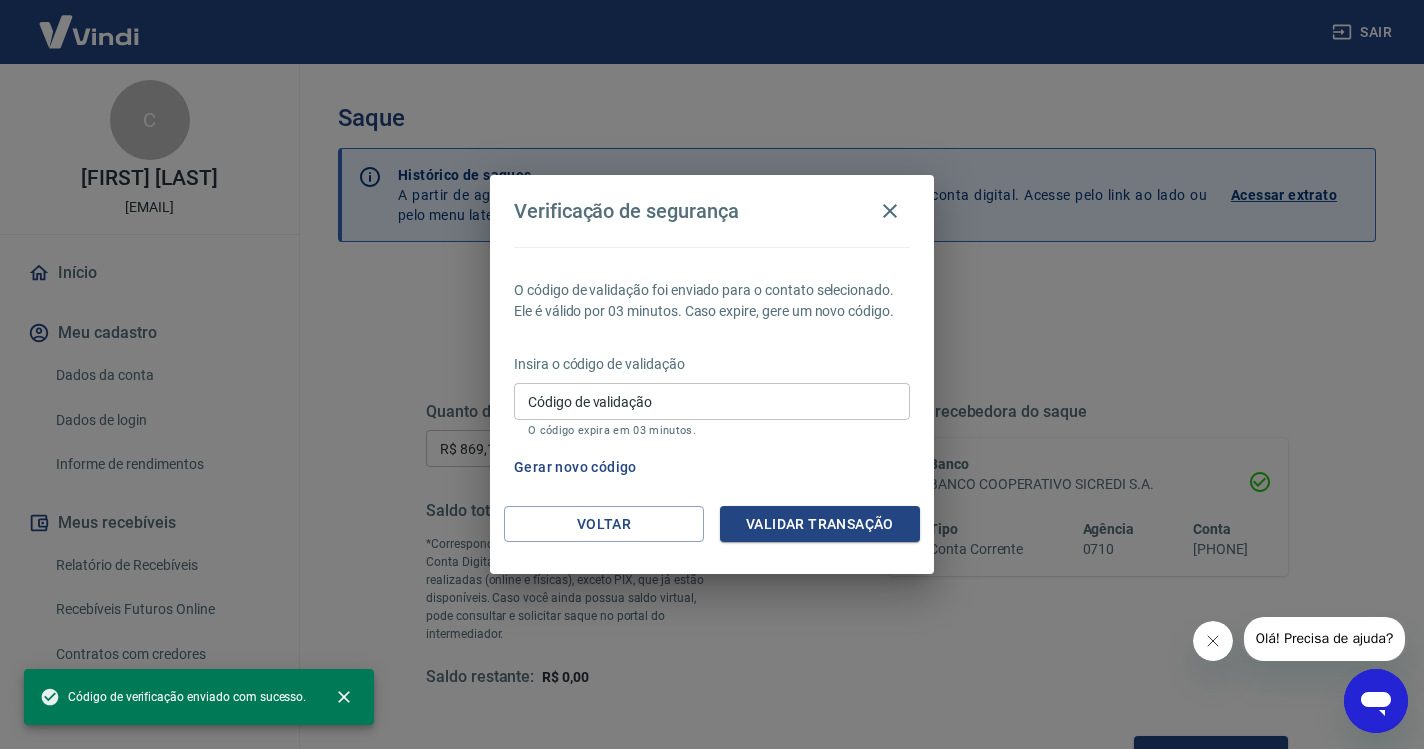 click on "Código de validação" at bounding box center [712, 401] 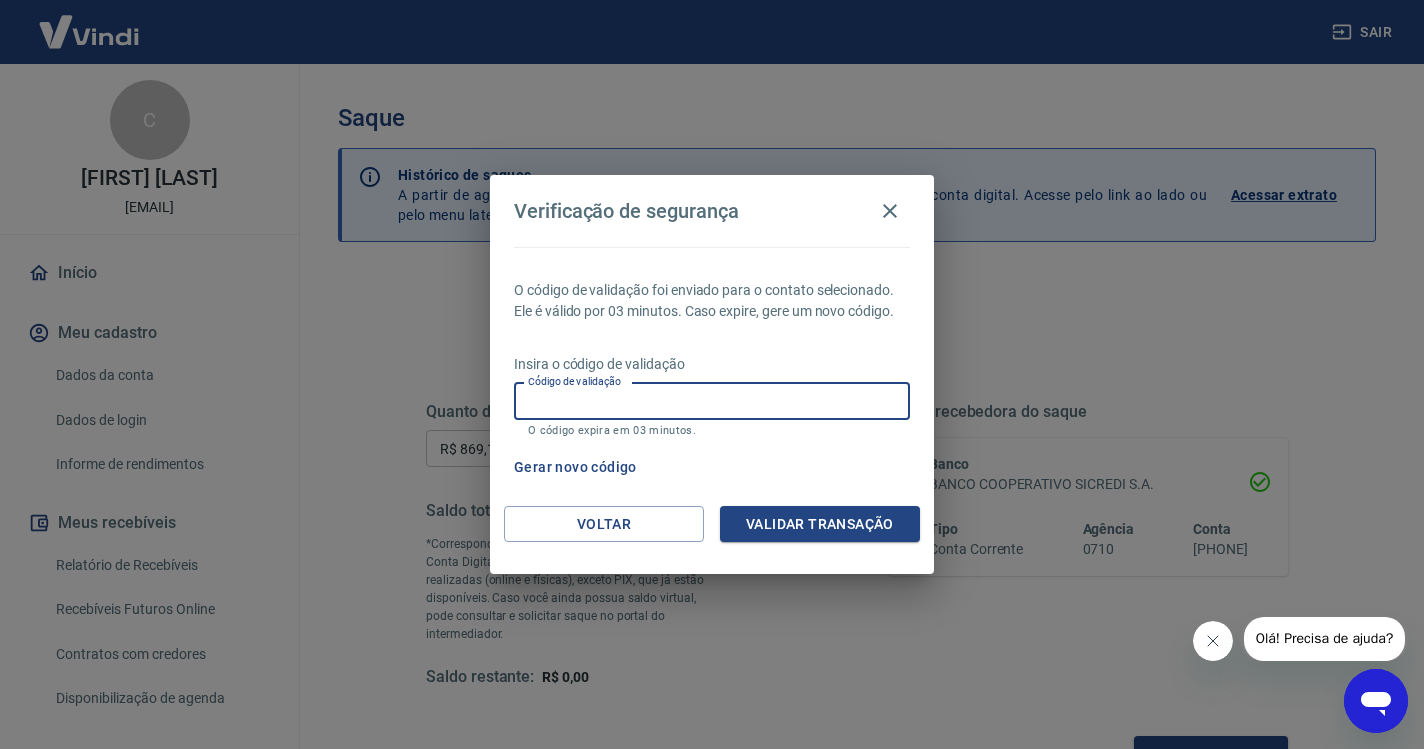 paste on "680647" 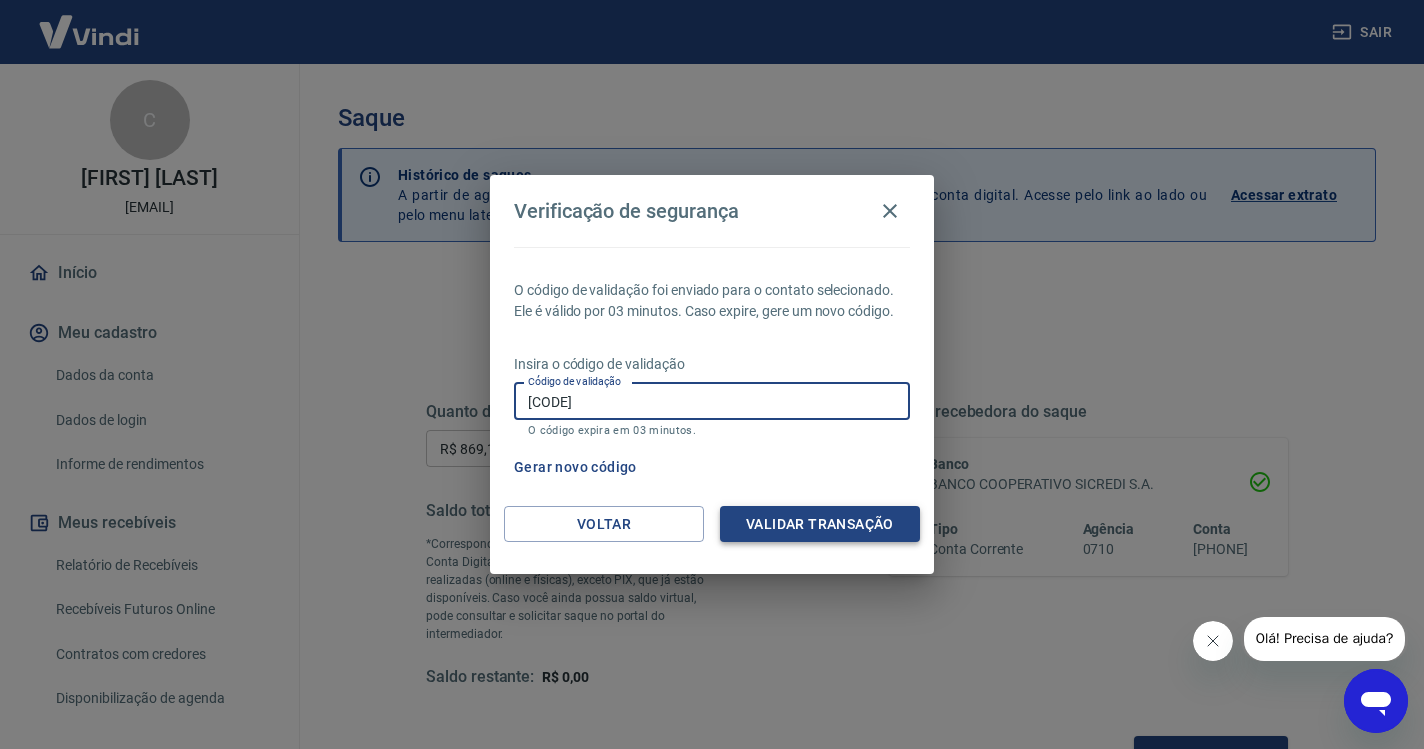 type on "680647" 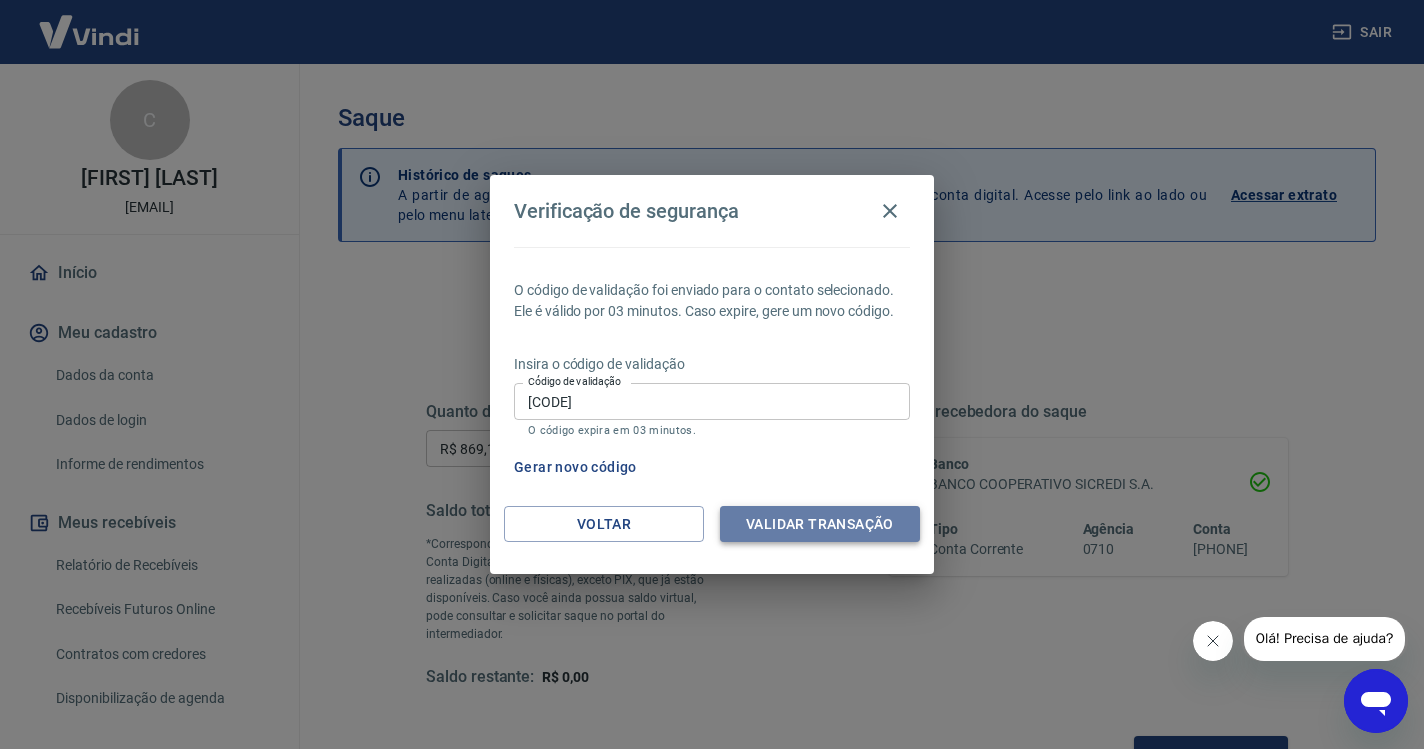 click on "Validar transação" at bounding box center (820, 524) 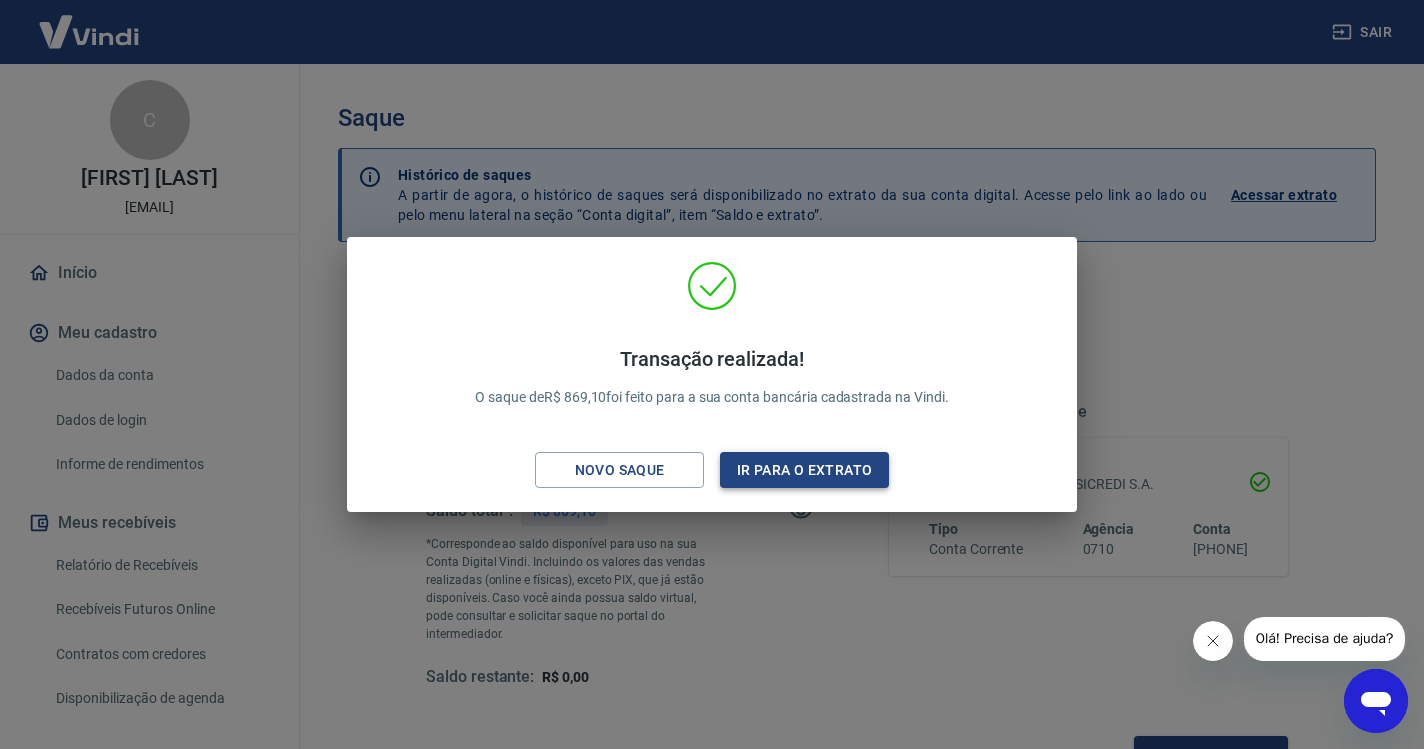 click on "Ir para o extrato" at bounding box center (804, 470) 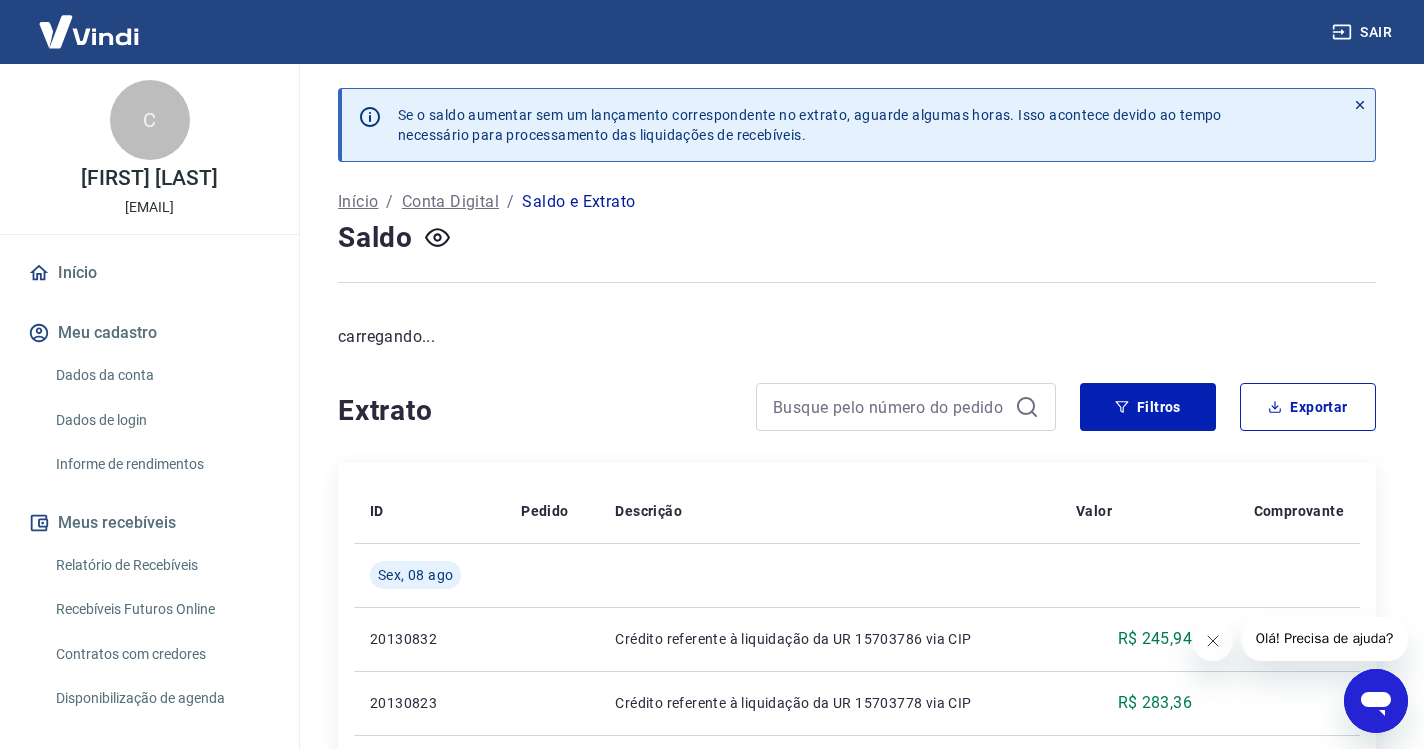 click on "Sair" at bounding box center [1364, 32] 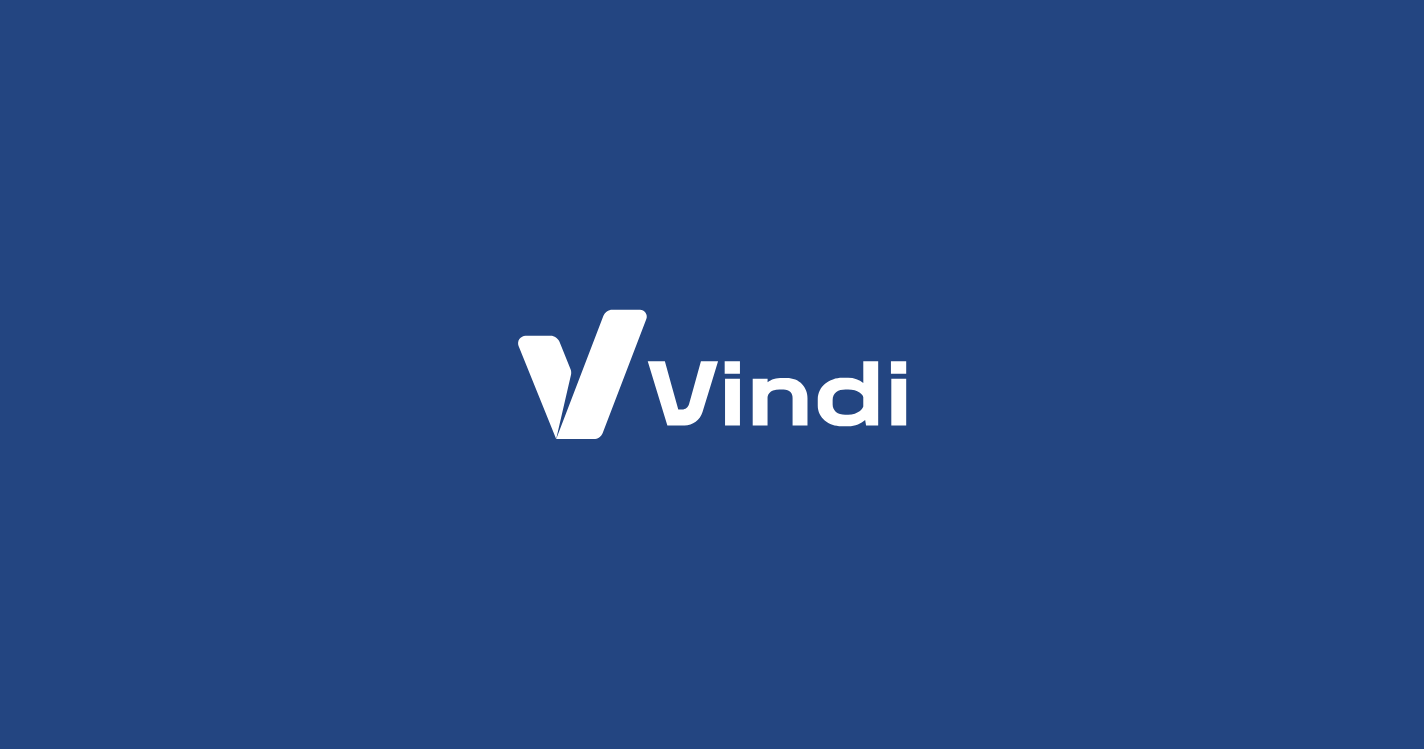 scroll, scrollTop: 0, scrollLeft: 0, axis: both 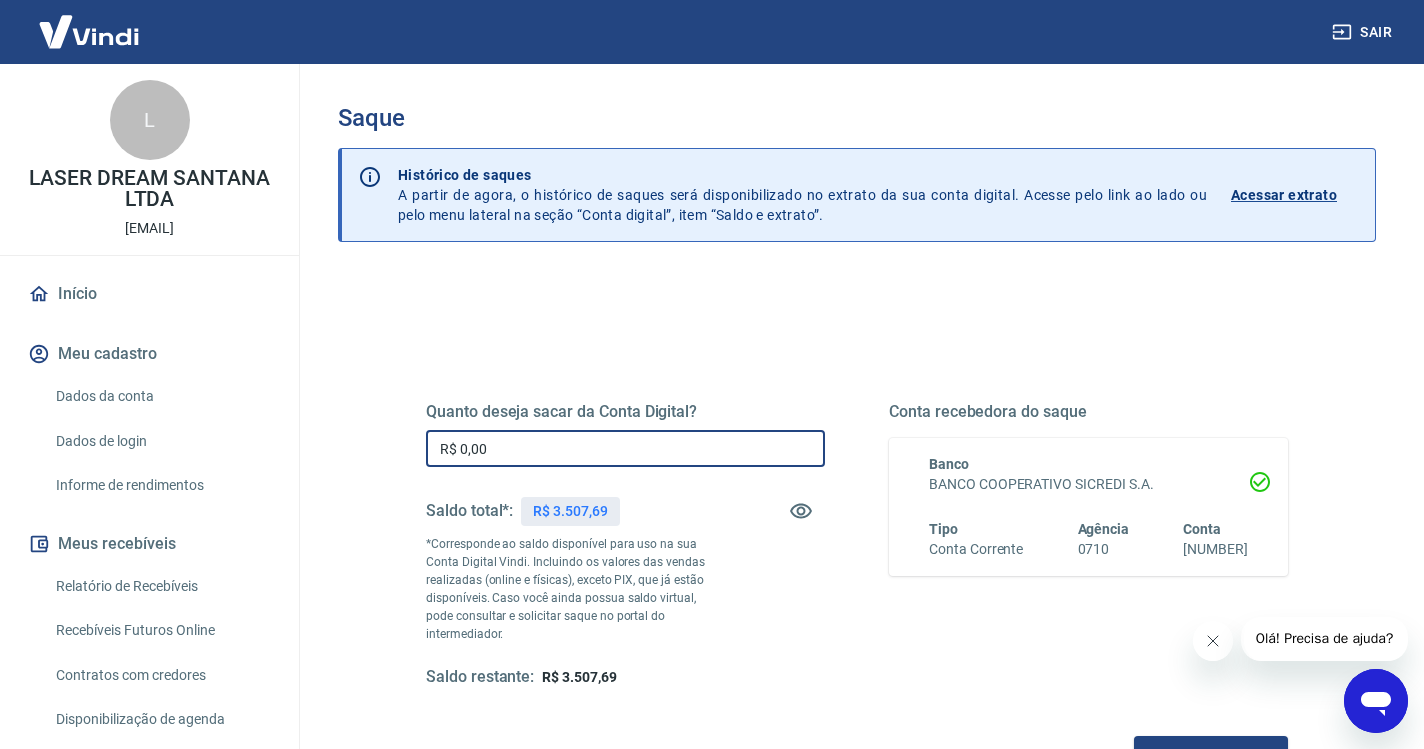 click on "R$ 0,00" at bounding box center (625, 448) 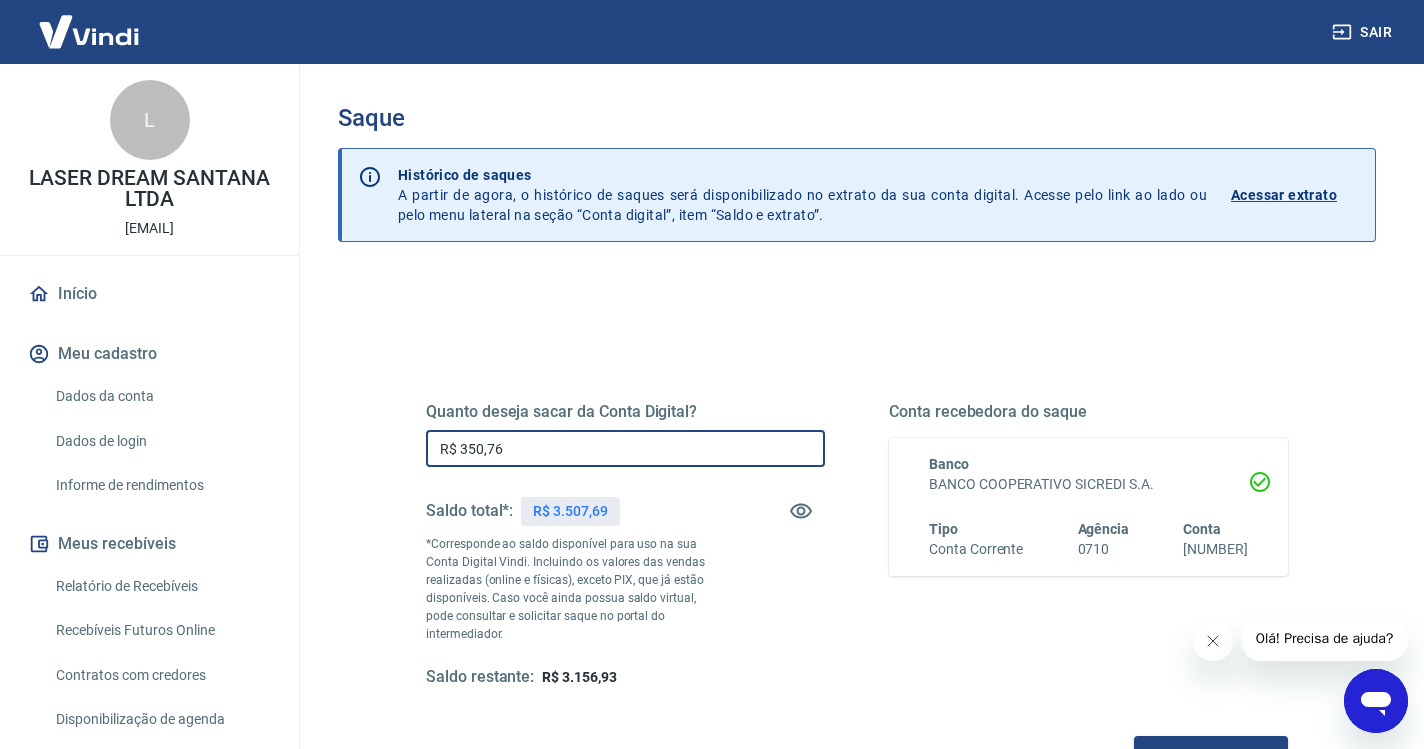 type on "R$ 3.507,69" 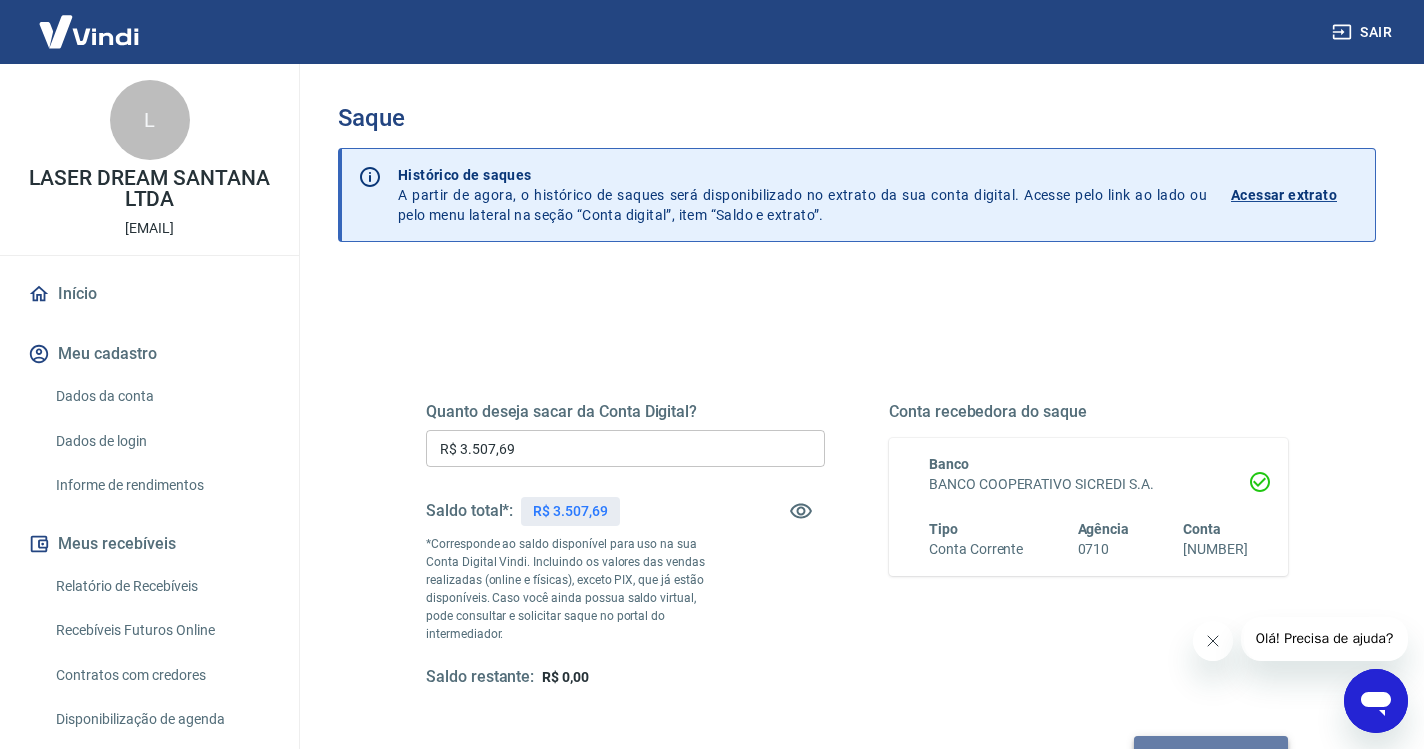 click on "Solicitar saque" at bounding box center [1211, 754] 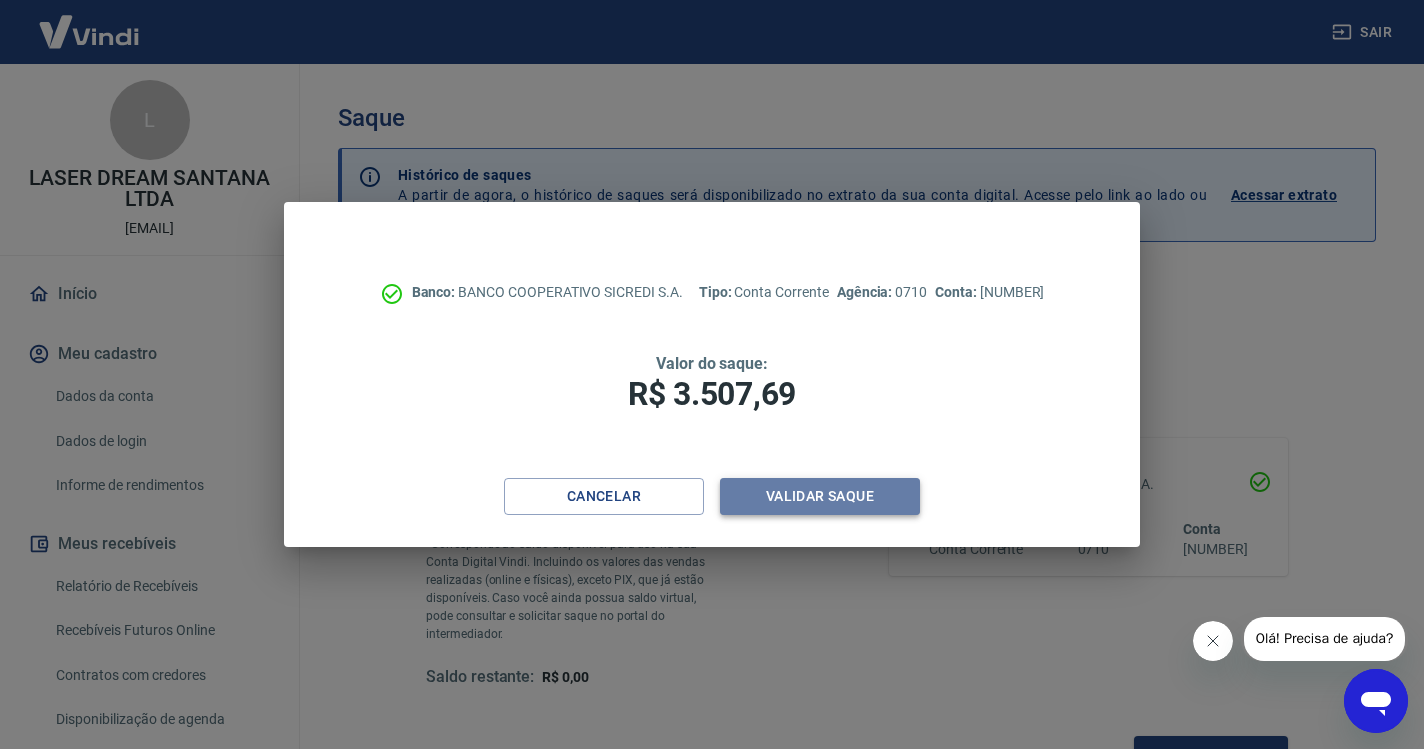 click on "Validar saque" at bounding box center [820, 496] 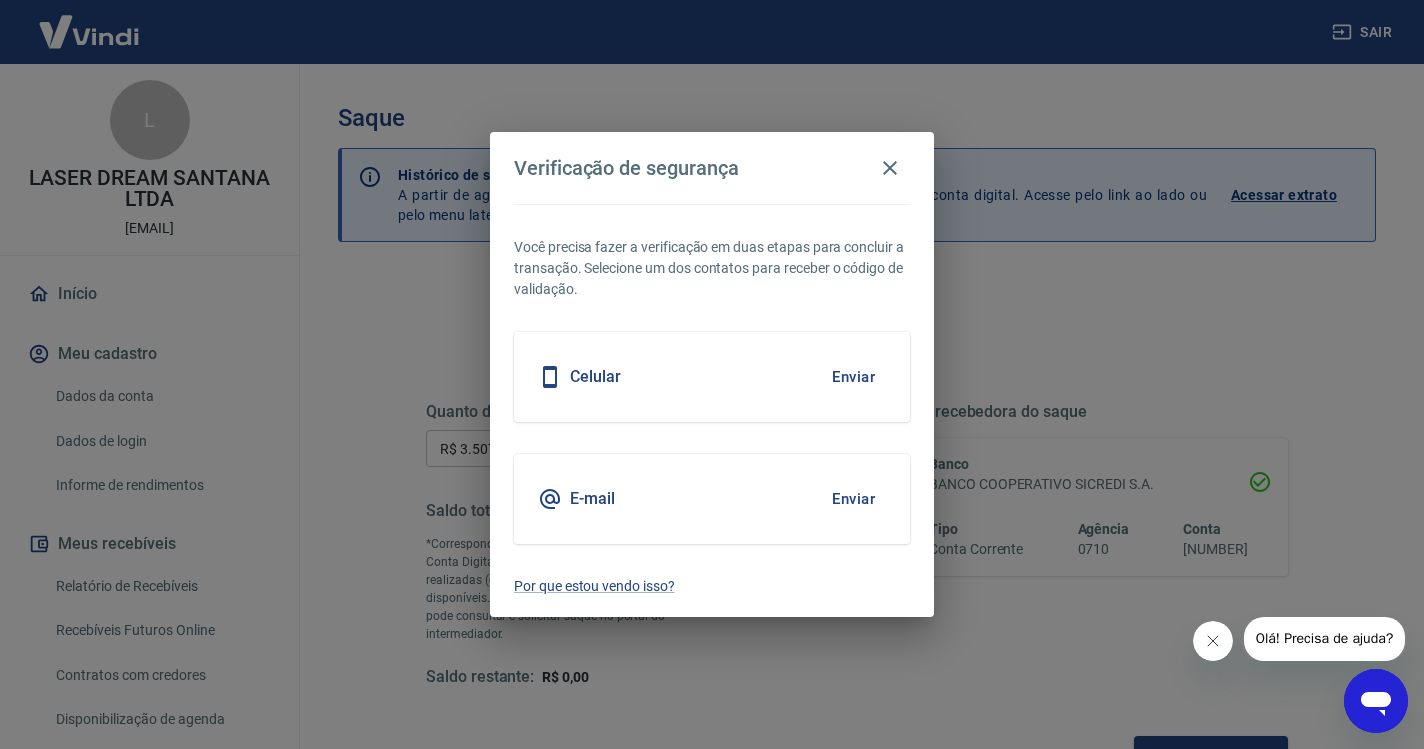 click on "Enviar" at bounding box center (853, 377) 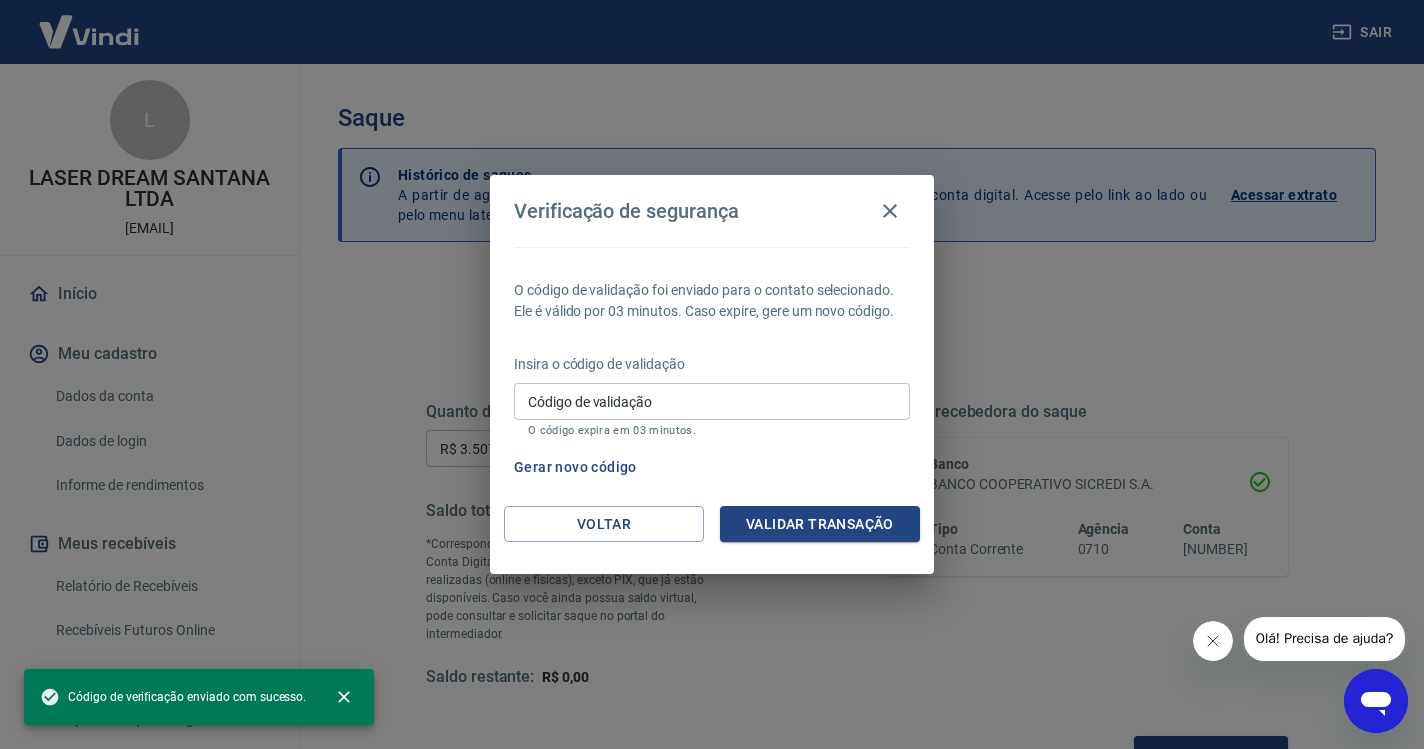 click on "Código de validação" at bounding box center [712, 401] 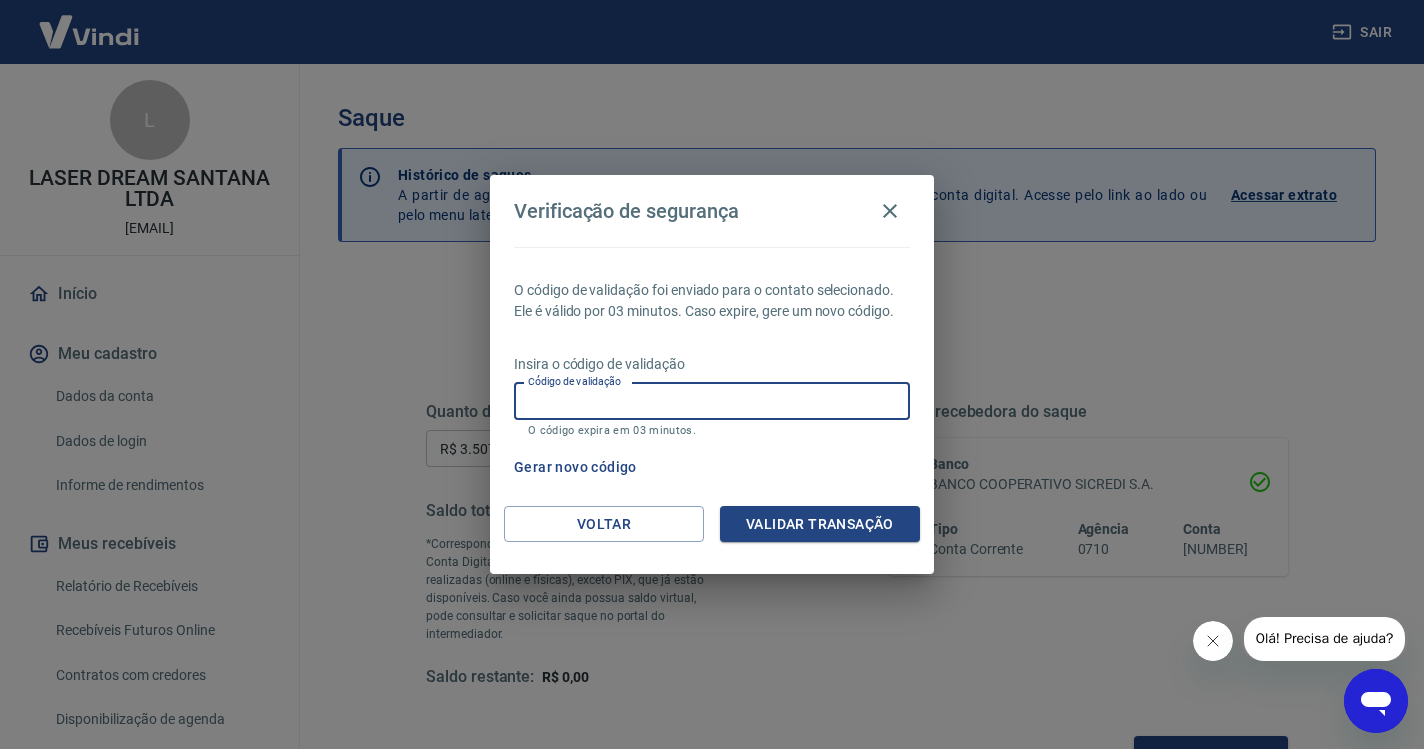 paste on "790281" 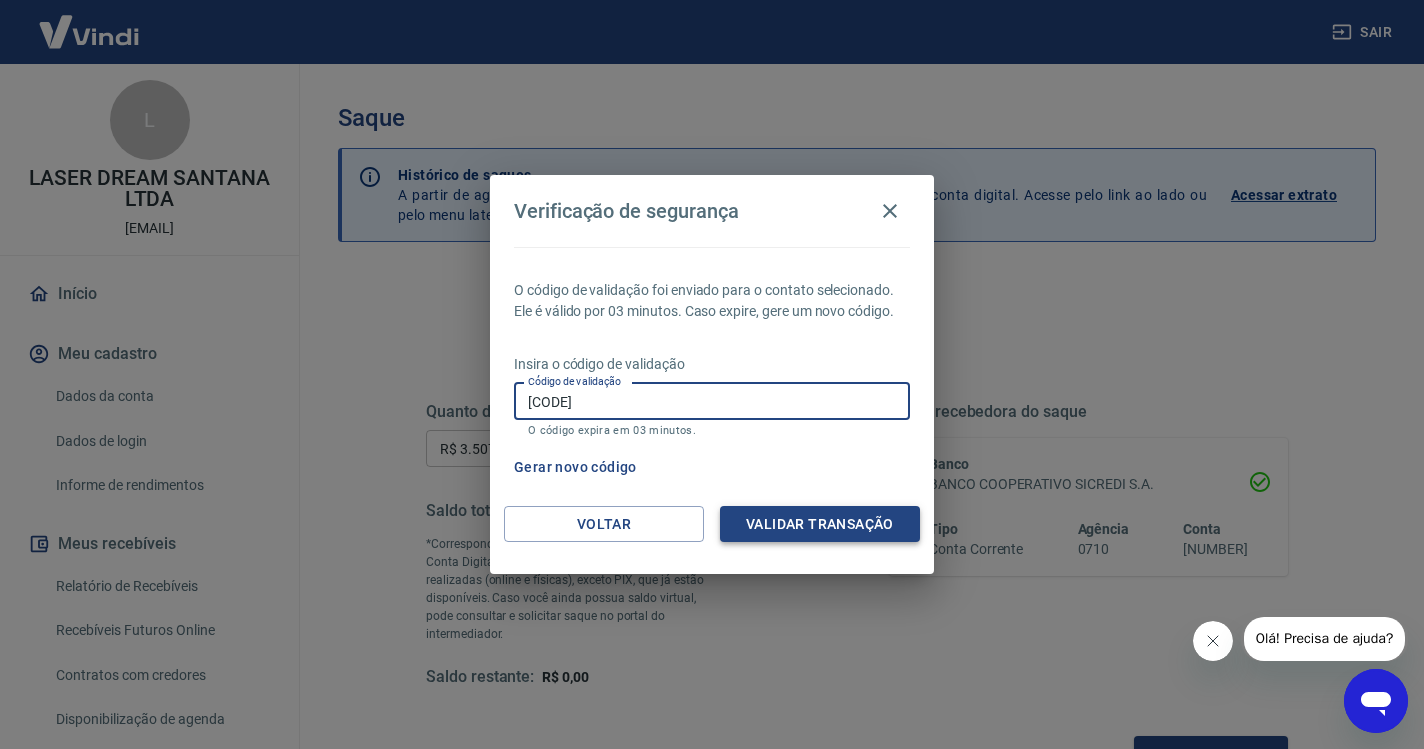 type on "790281" 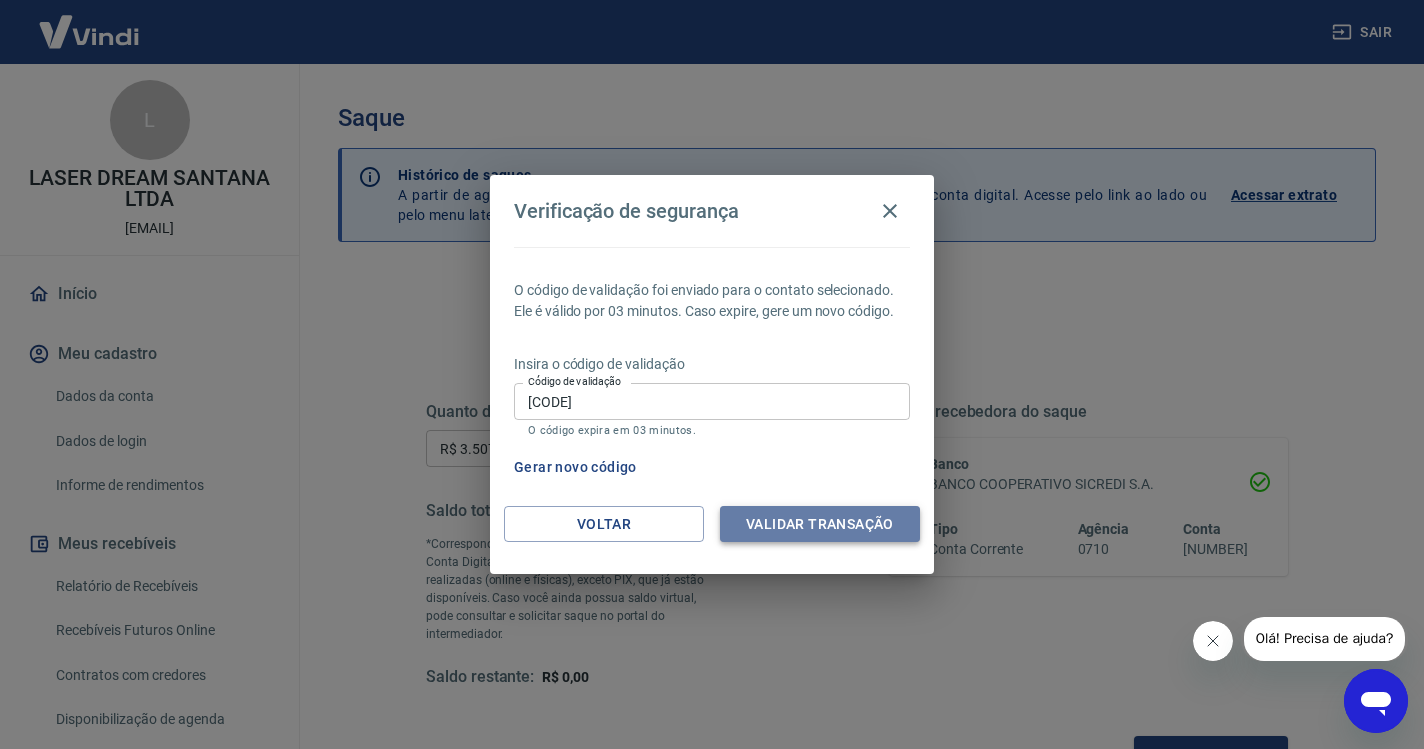 click on "Validar transação" at bounding box center (820, 524) 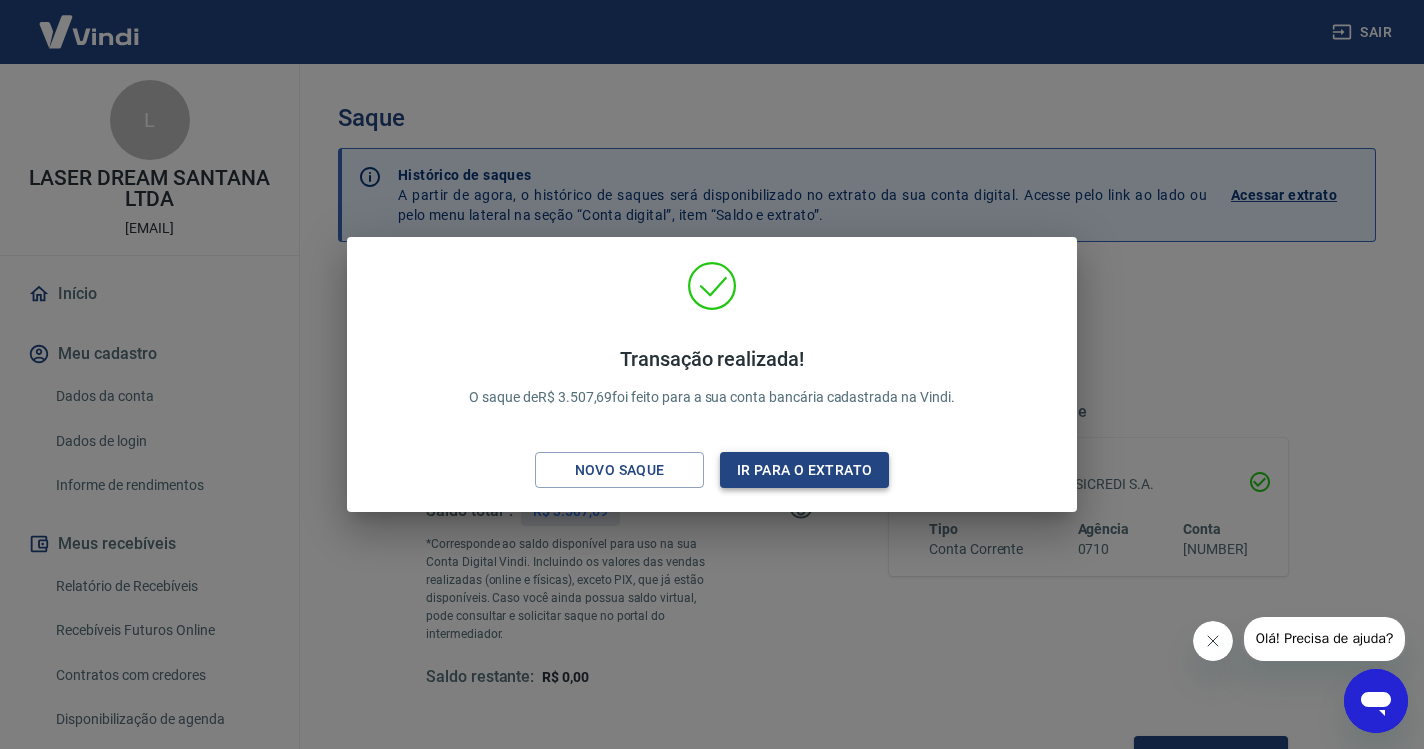 click on "Ir para o extrato" at bounding box center (804, 470) 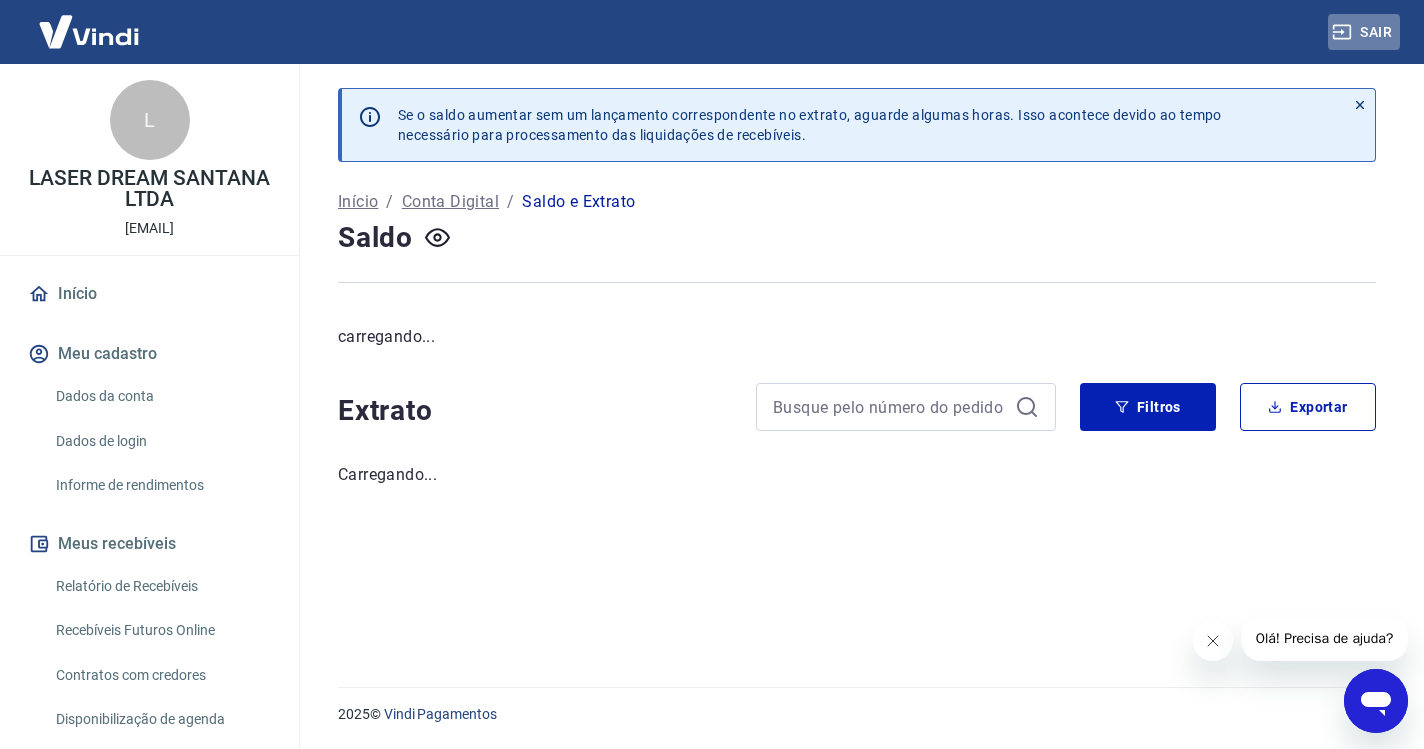 click on "Sair" at bounding box center (1364, 32) 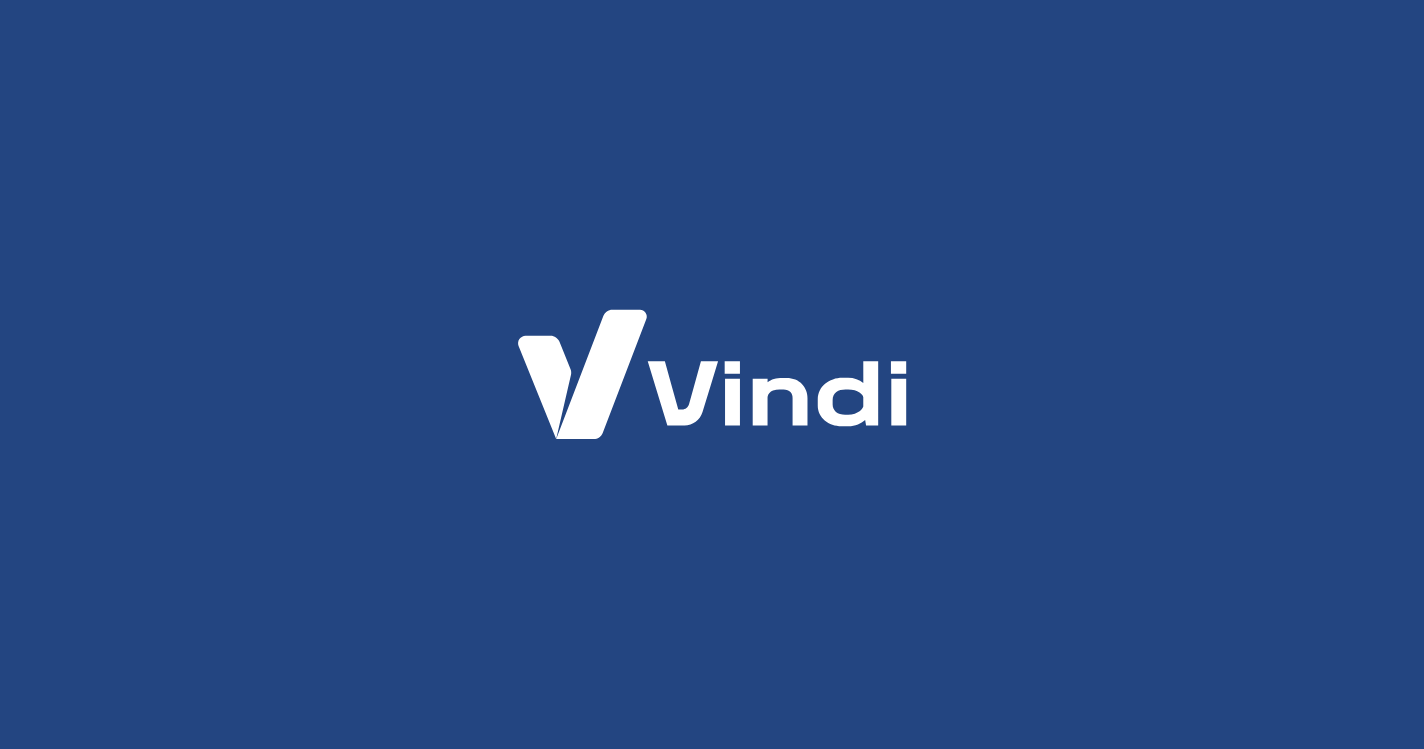 scroll, scrollTop: 0, scrollLeft: 0, axis: both 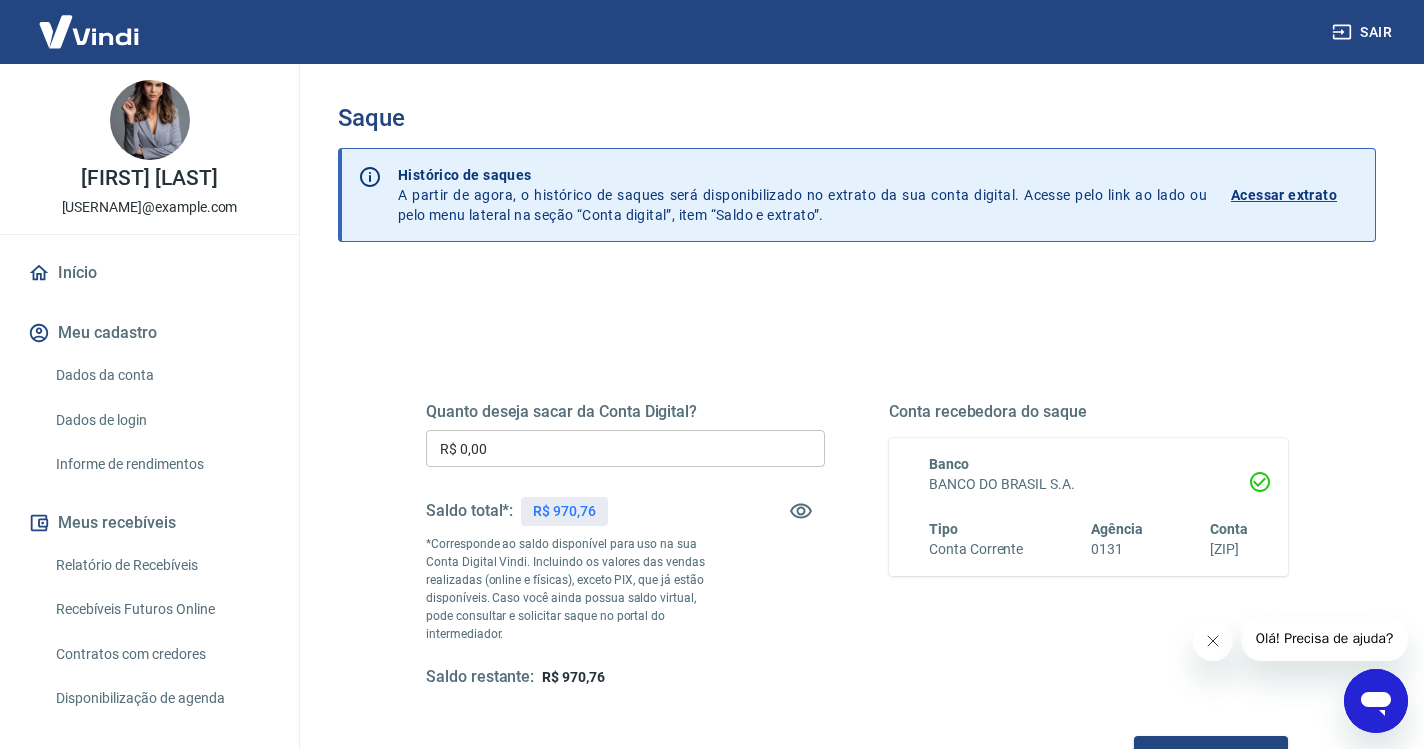 click on "R$ 0,00" at bounding box center [625, 448] 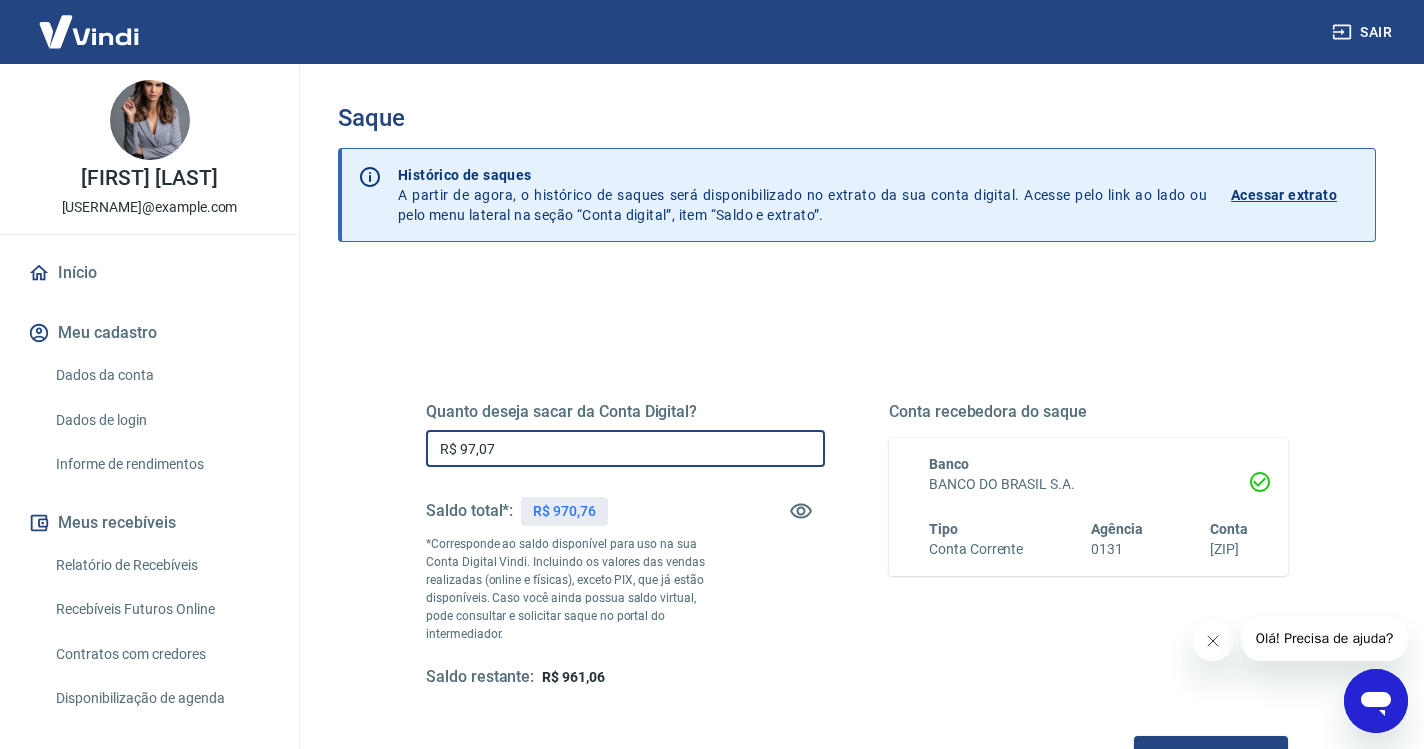 type on "R$ 970,76" 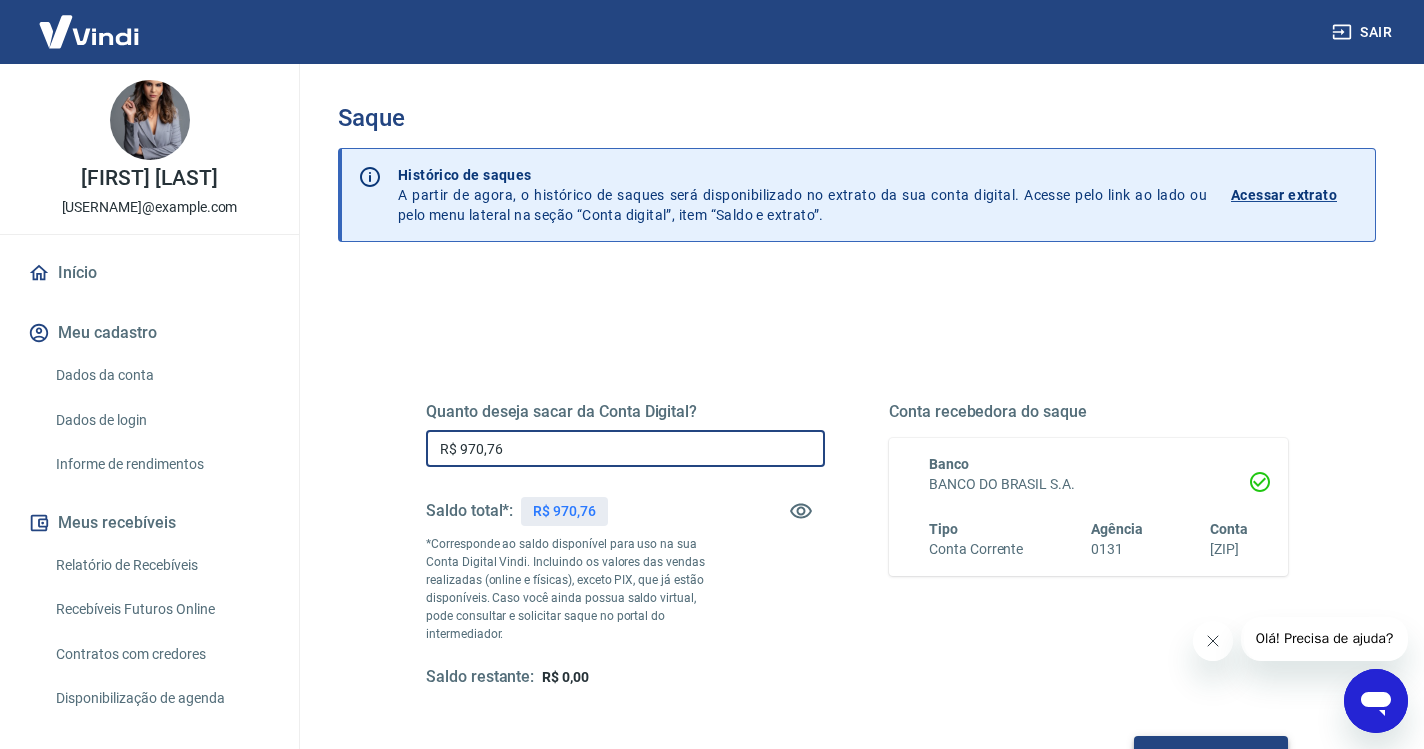 click on "Solicitar saque" at bounding box center [1211, 754] 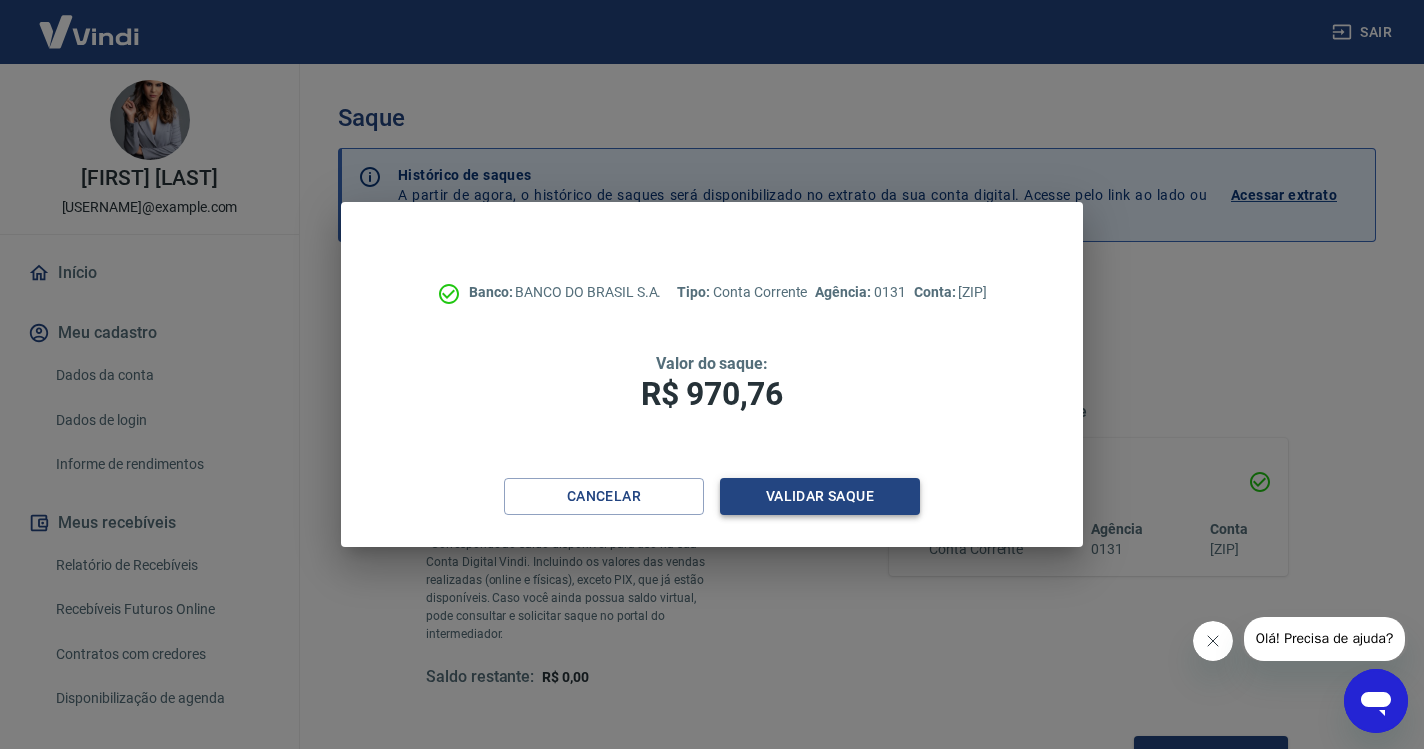 click on "Validar saque" at bounding box center (820, 496) 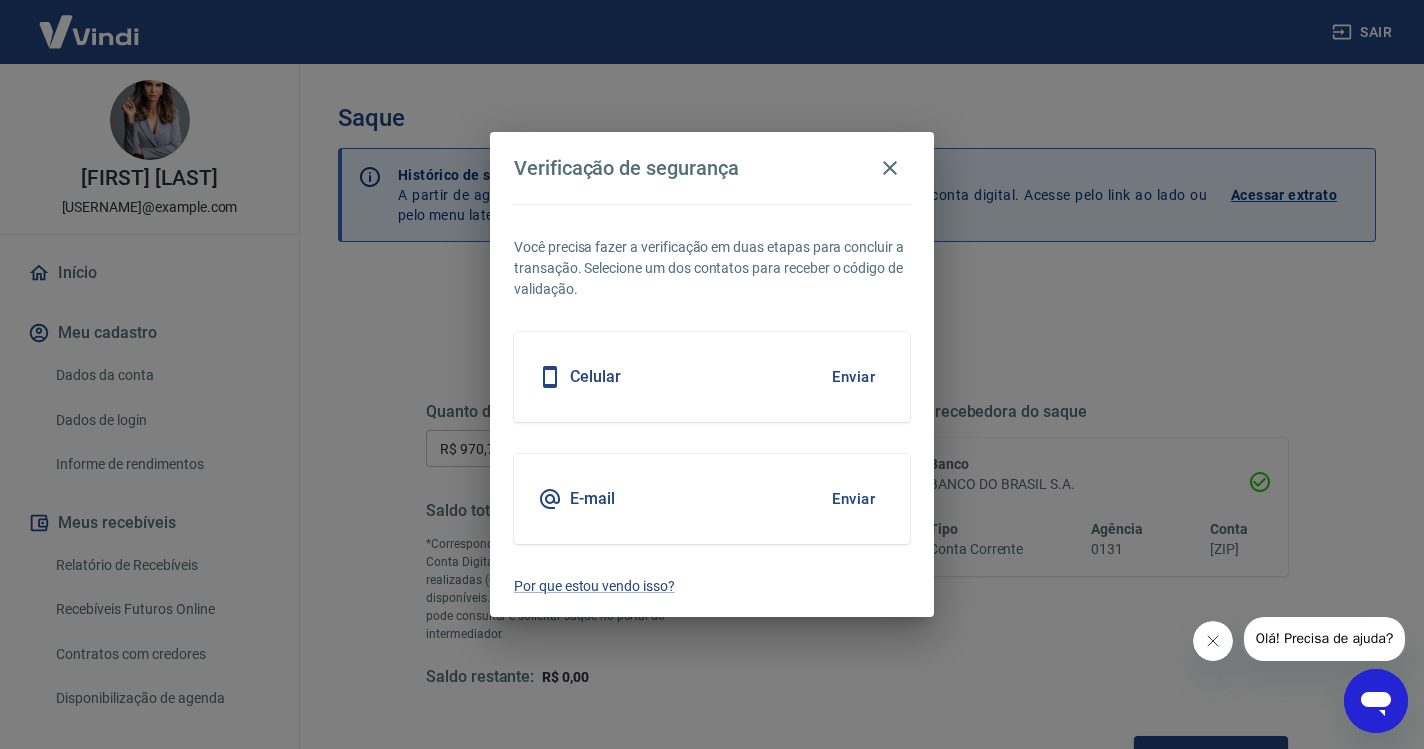 click on "Enviar" at bounding box center [853, 377] 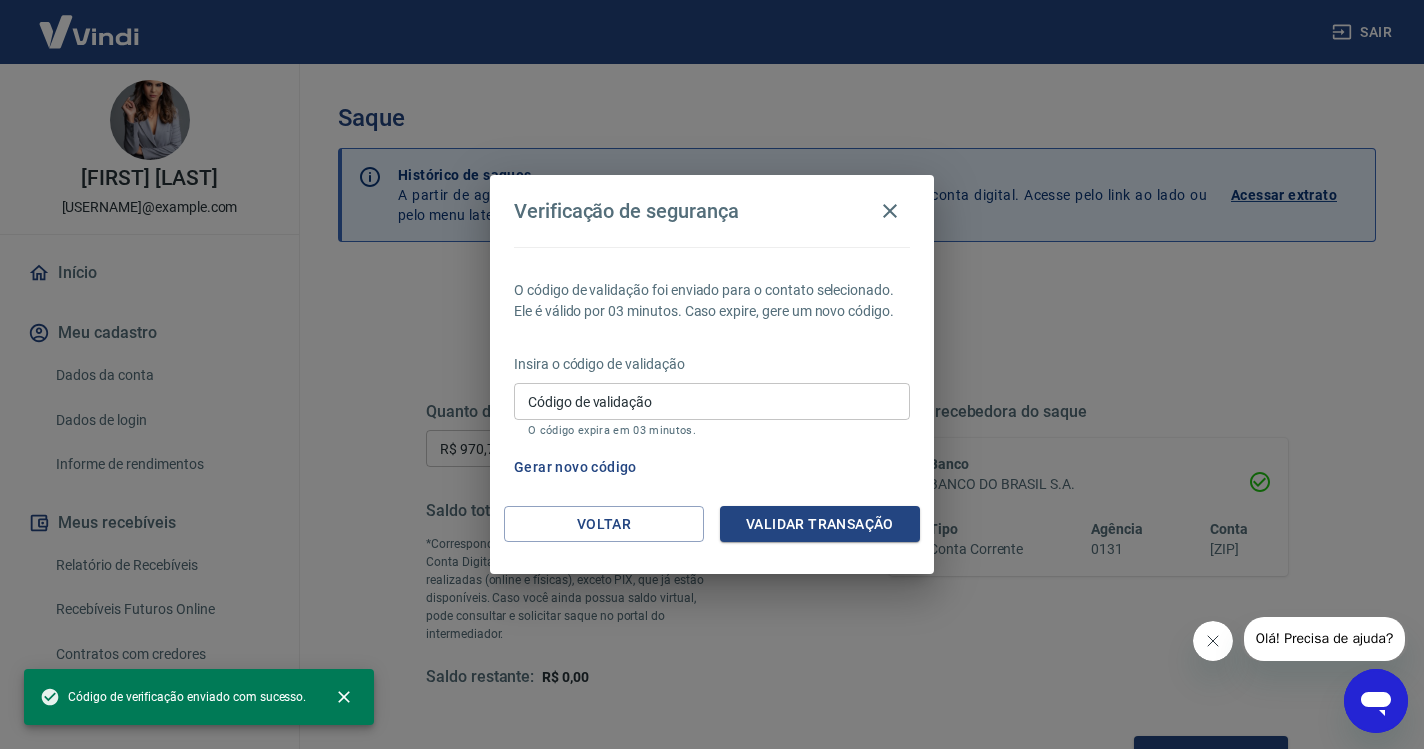 click on "Código de validação" at bounding box center [712, 401] 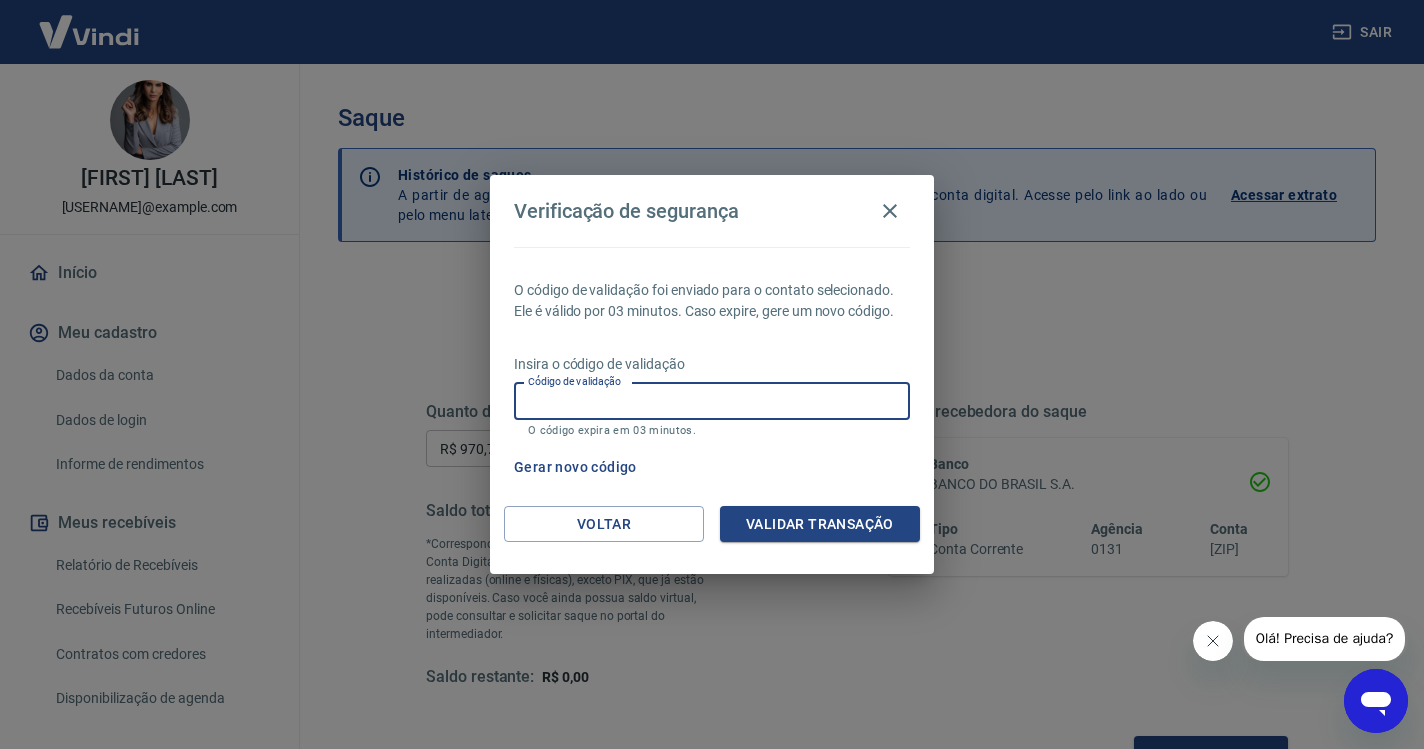 paste on "[CODE]" 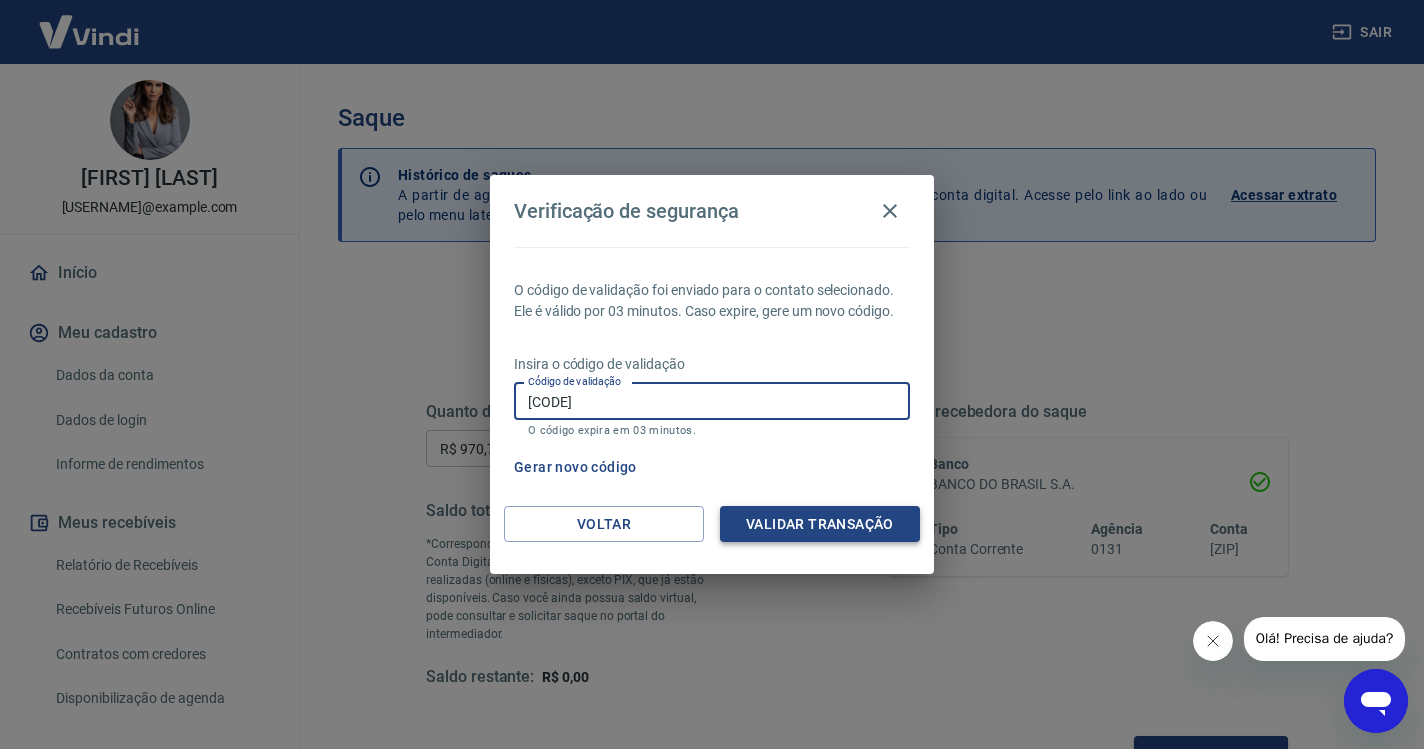 type on "[CODE]" 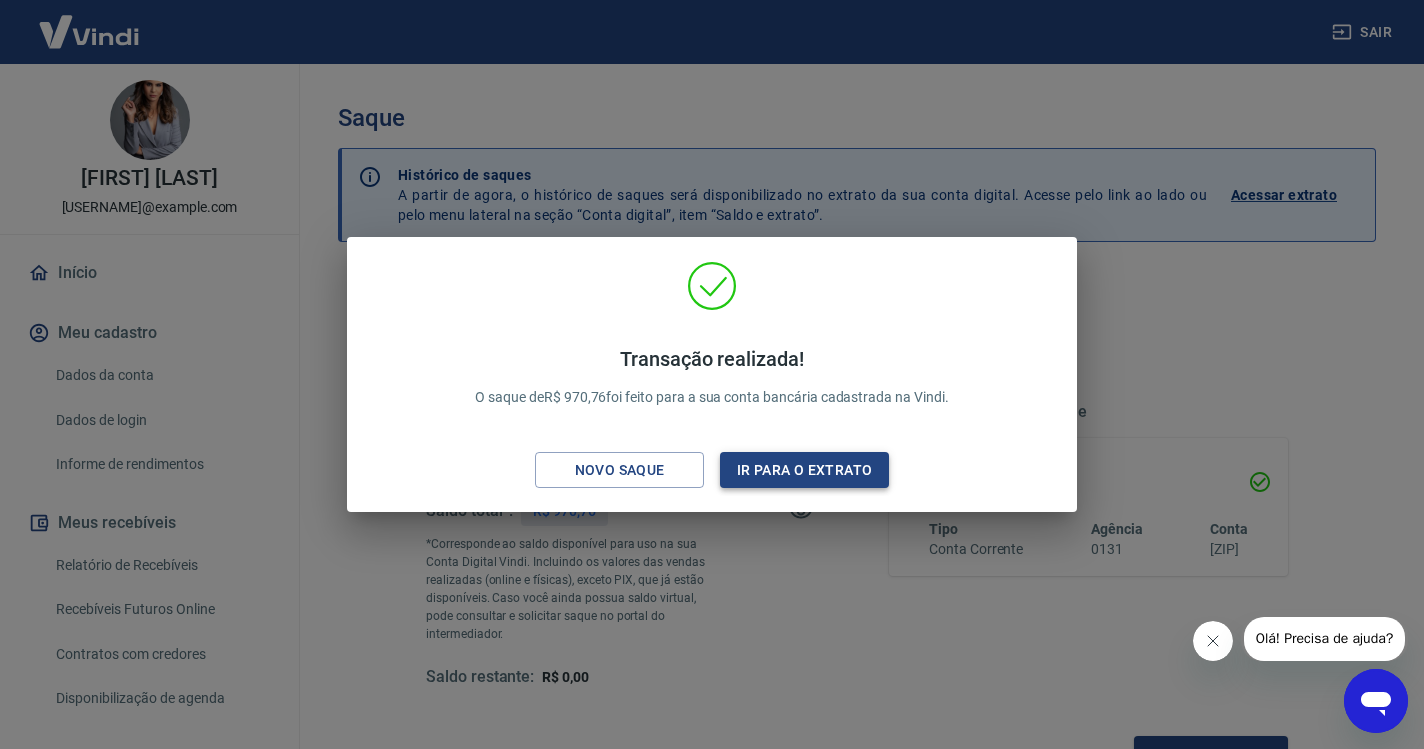 click on "Ir para o extrato" at bounding box center [804, 470] 